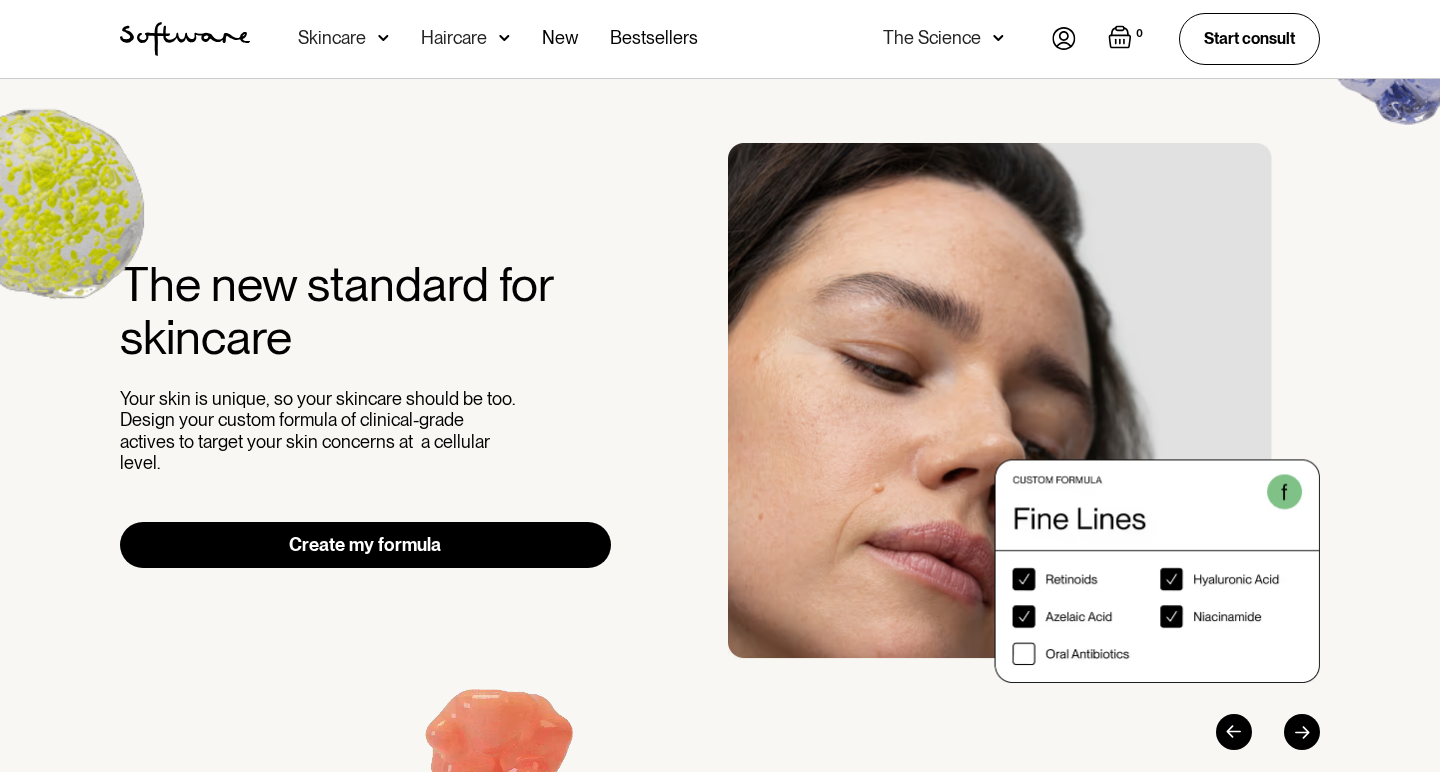 scroll, scrollTop: 0, scrollLeft: 0, axis: both 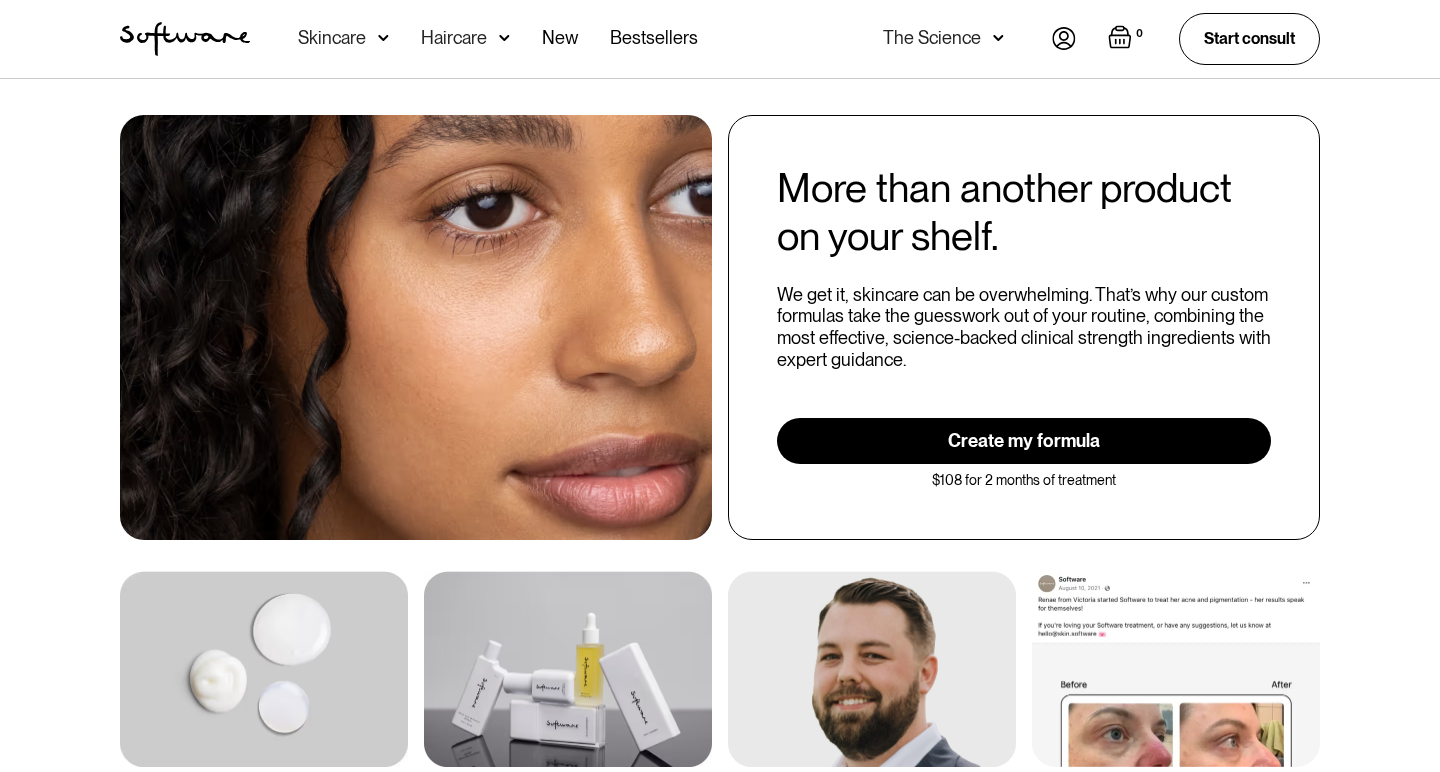 click on "Create my formula" at bounding box center [1024, 441] 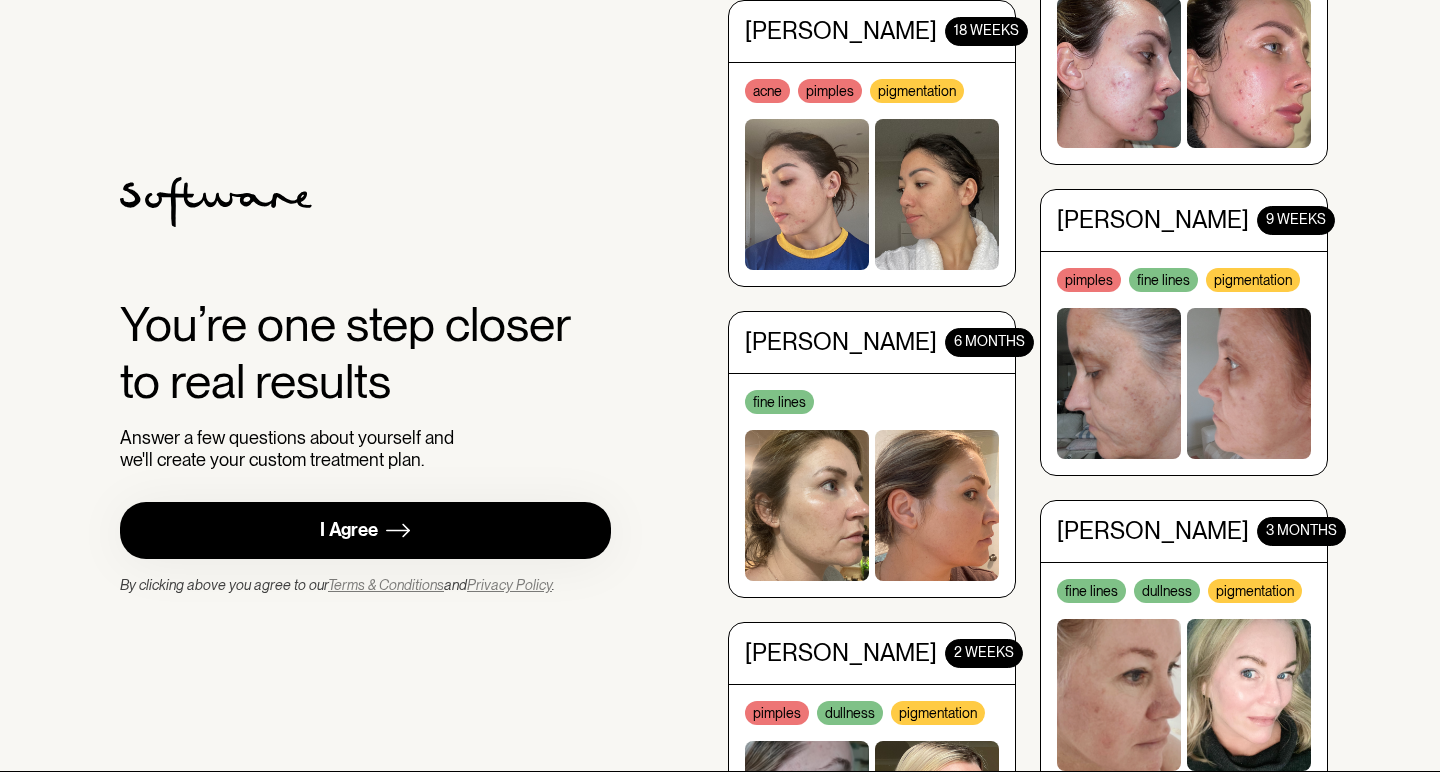 scroll, scrollTop: 0, scrollLeft: 0, axis: both 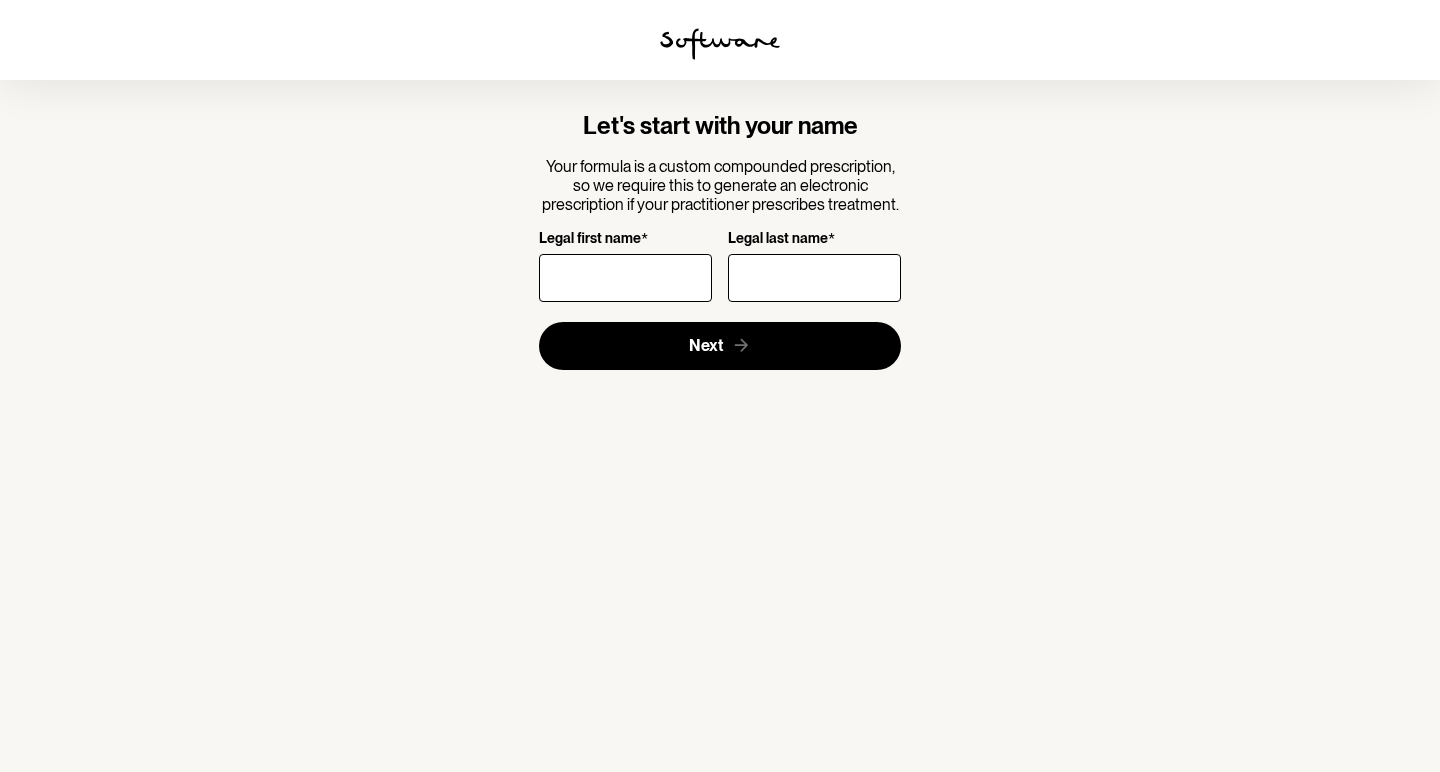 click on "Legal first name *" at bounding box center (625, 278) 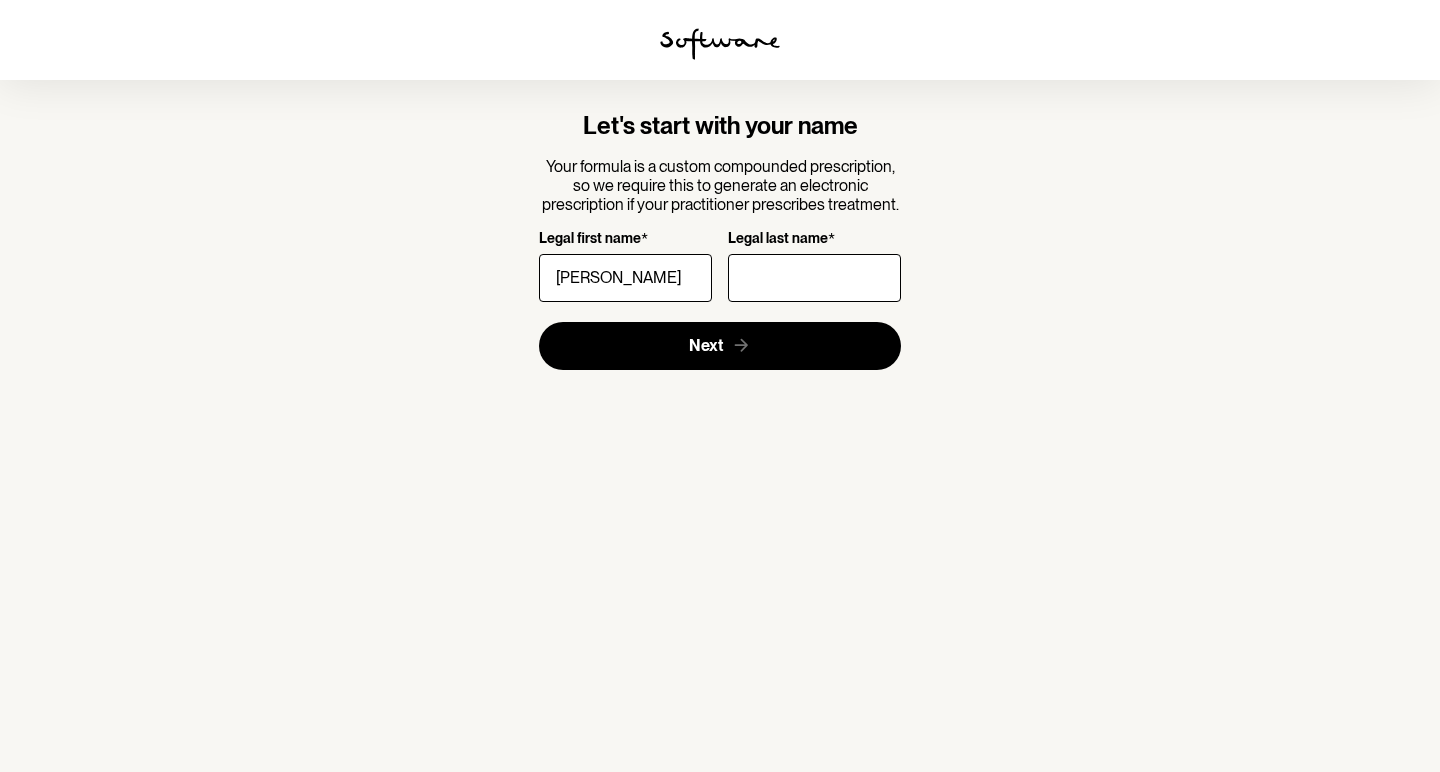 type on "[PERSON_NAME]" 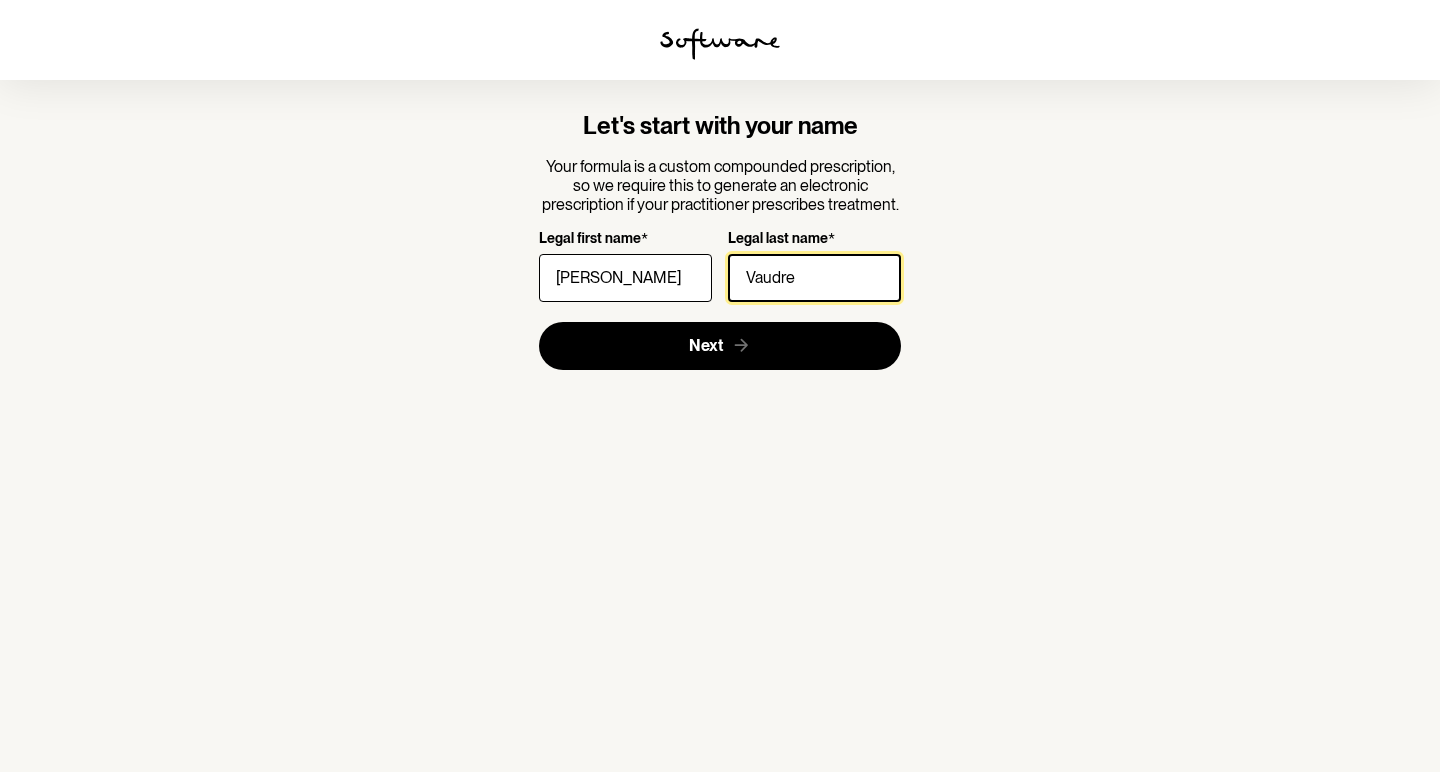 type on "Vaudrey" 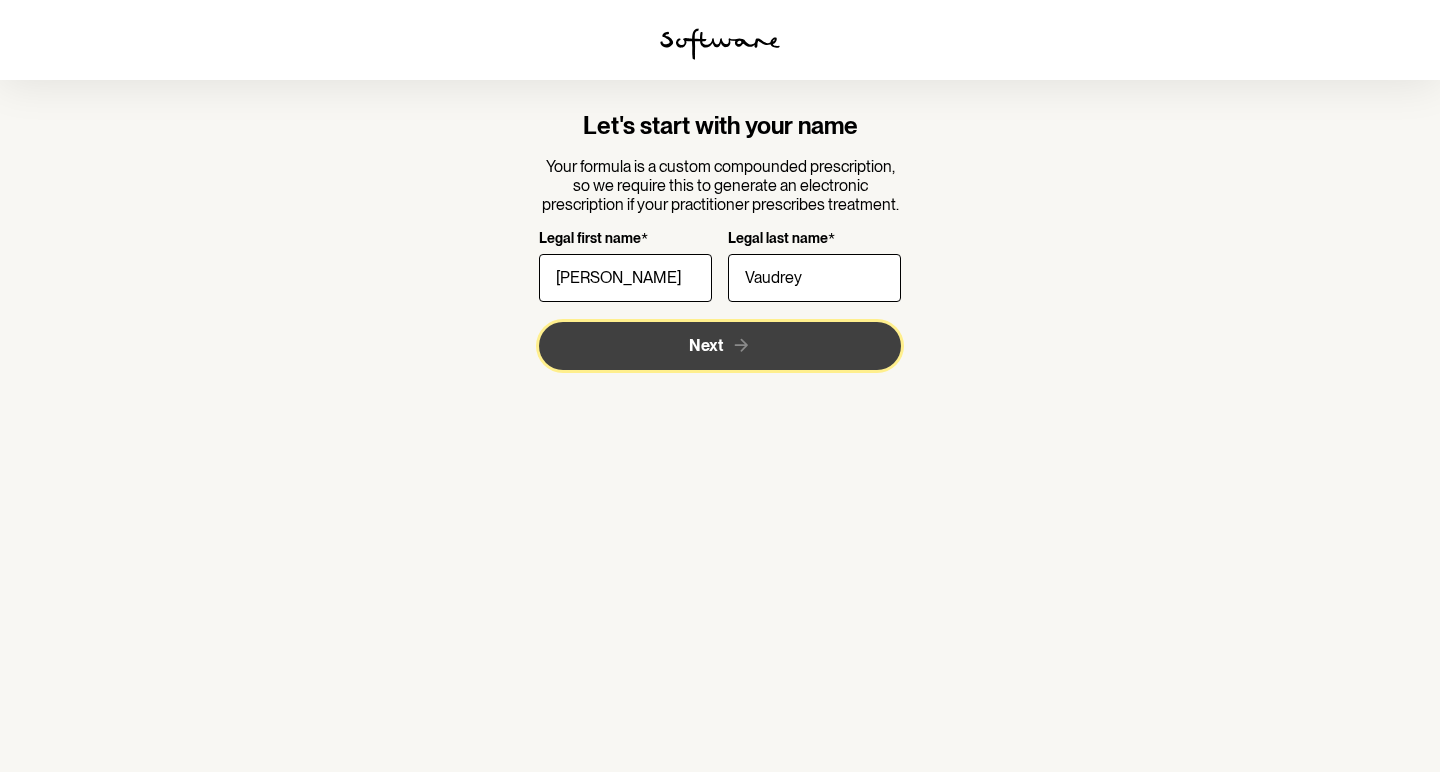 click on "Next" at bounding box center (720, 346) 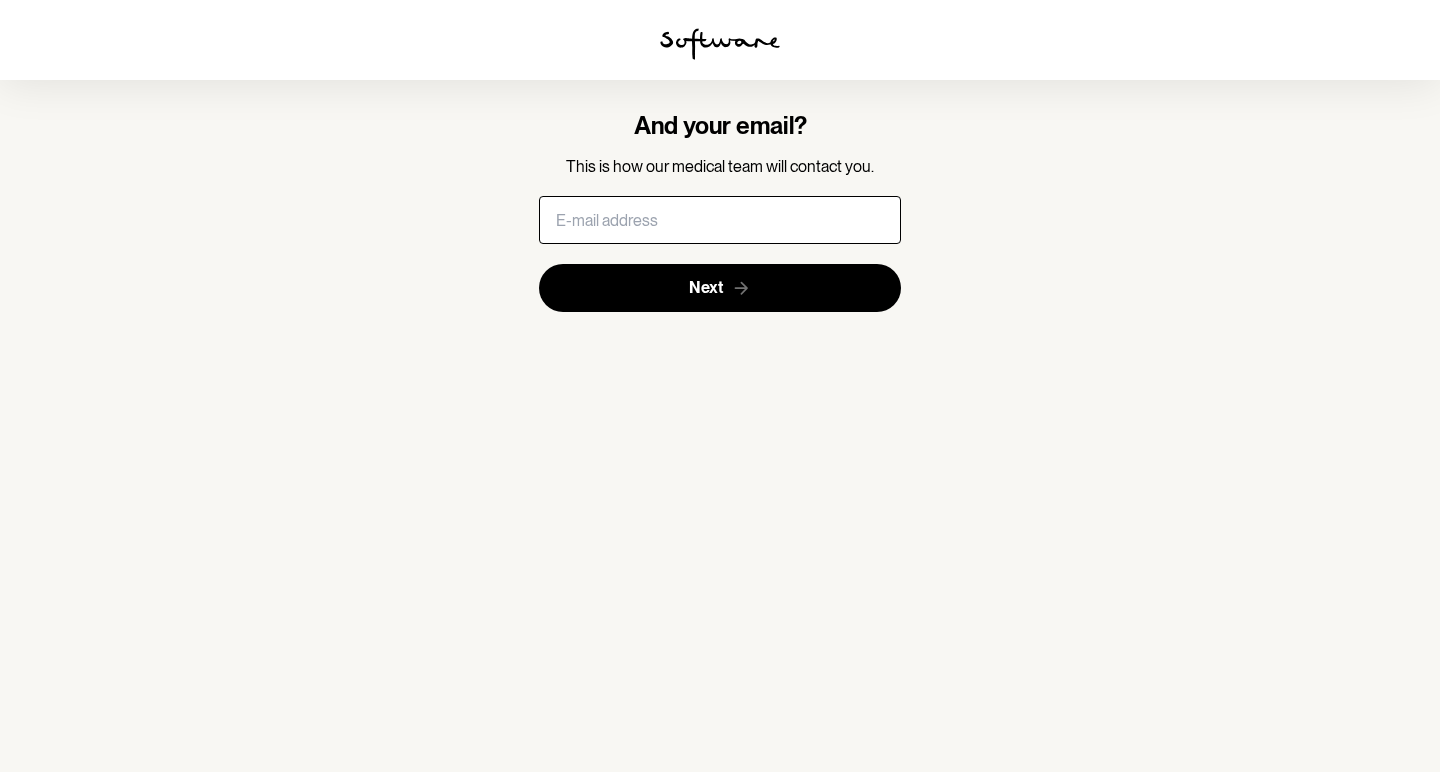 click at bounding box center (720, 220) 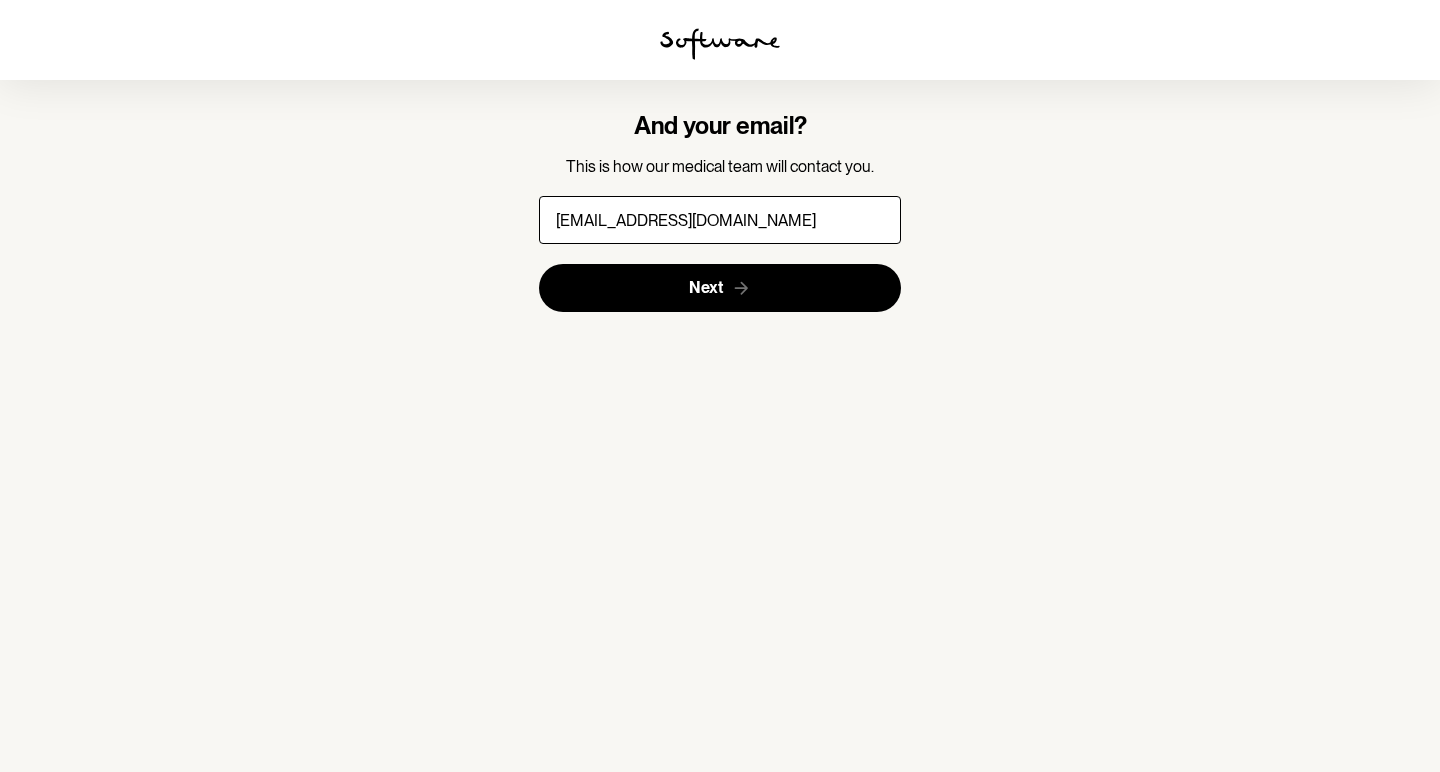 type on "[EMAIL_ADDRESS][DOMAIN_NAME]" 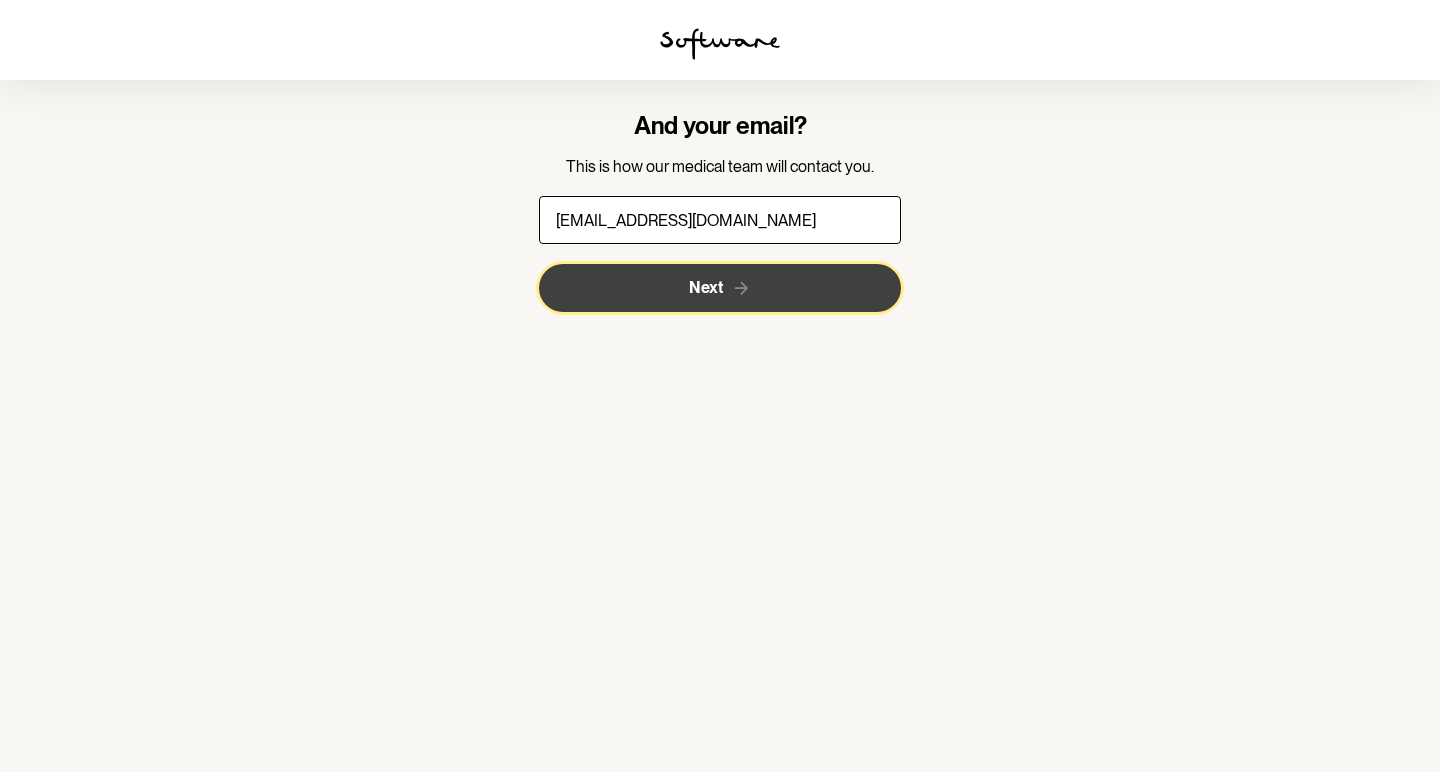 click on "Next" at bounding box center [706, 287] 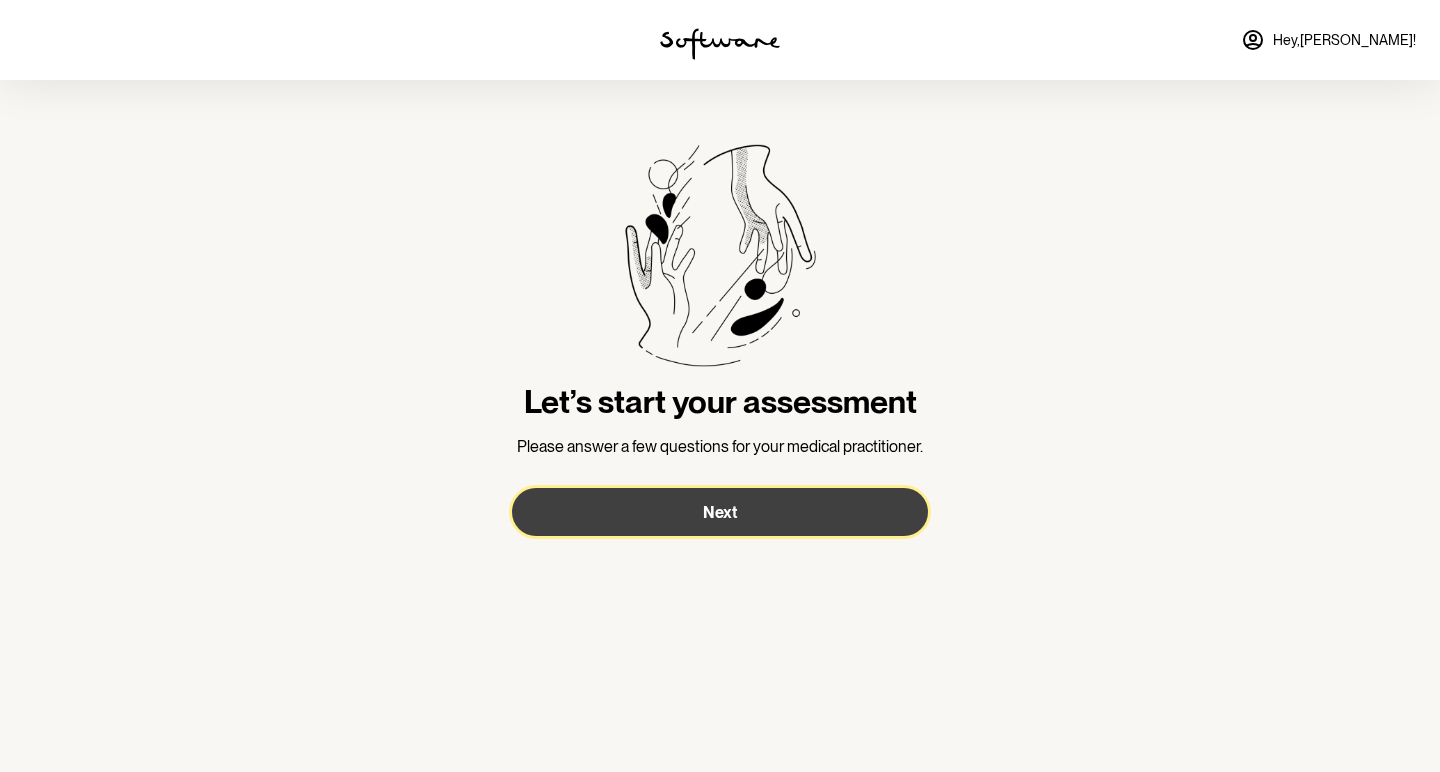 click on "Next" at bounding box center (720, 512) 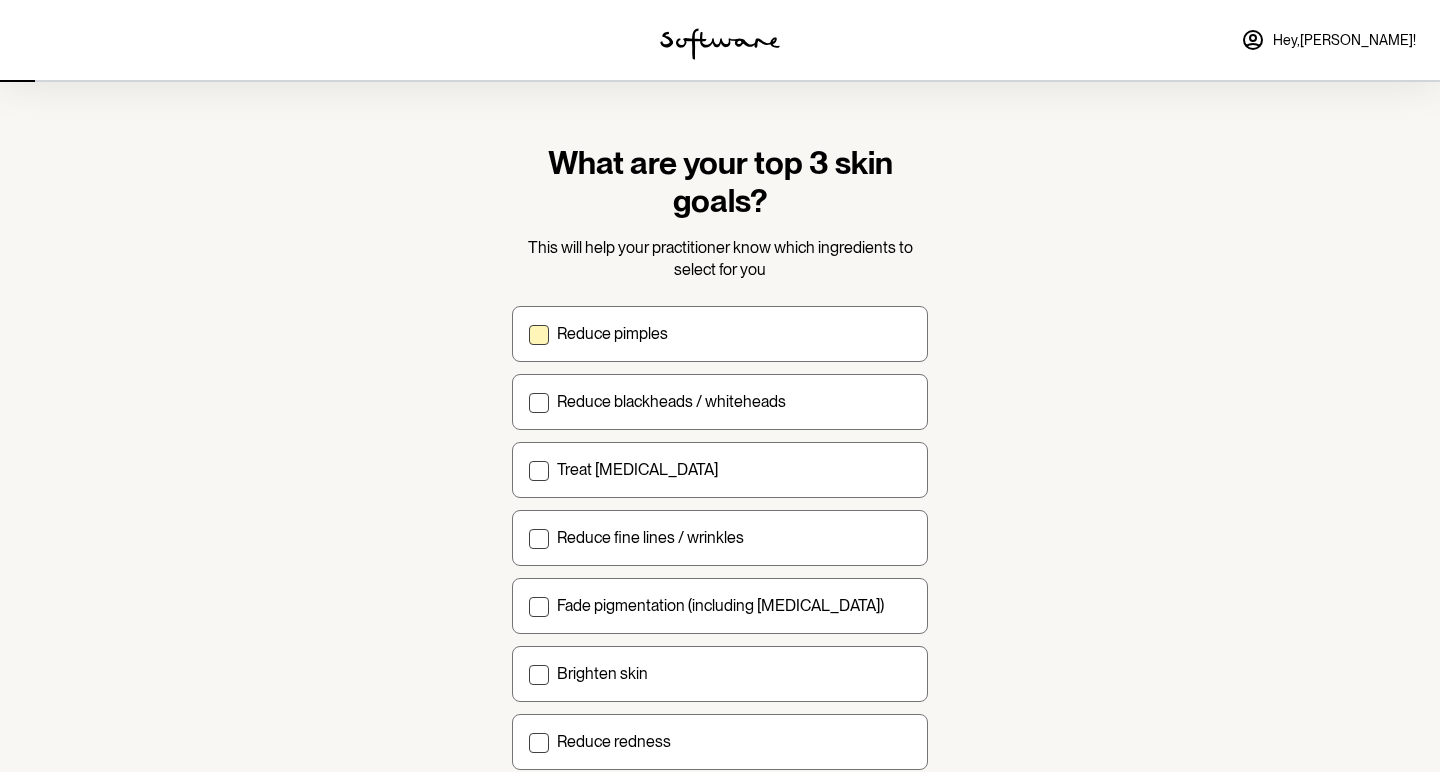 click on "Reduce pimples" at bounding box center (612, 333) 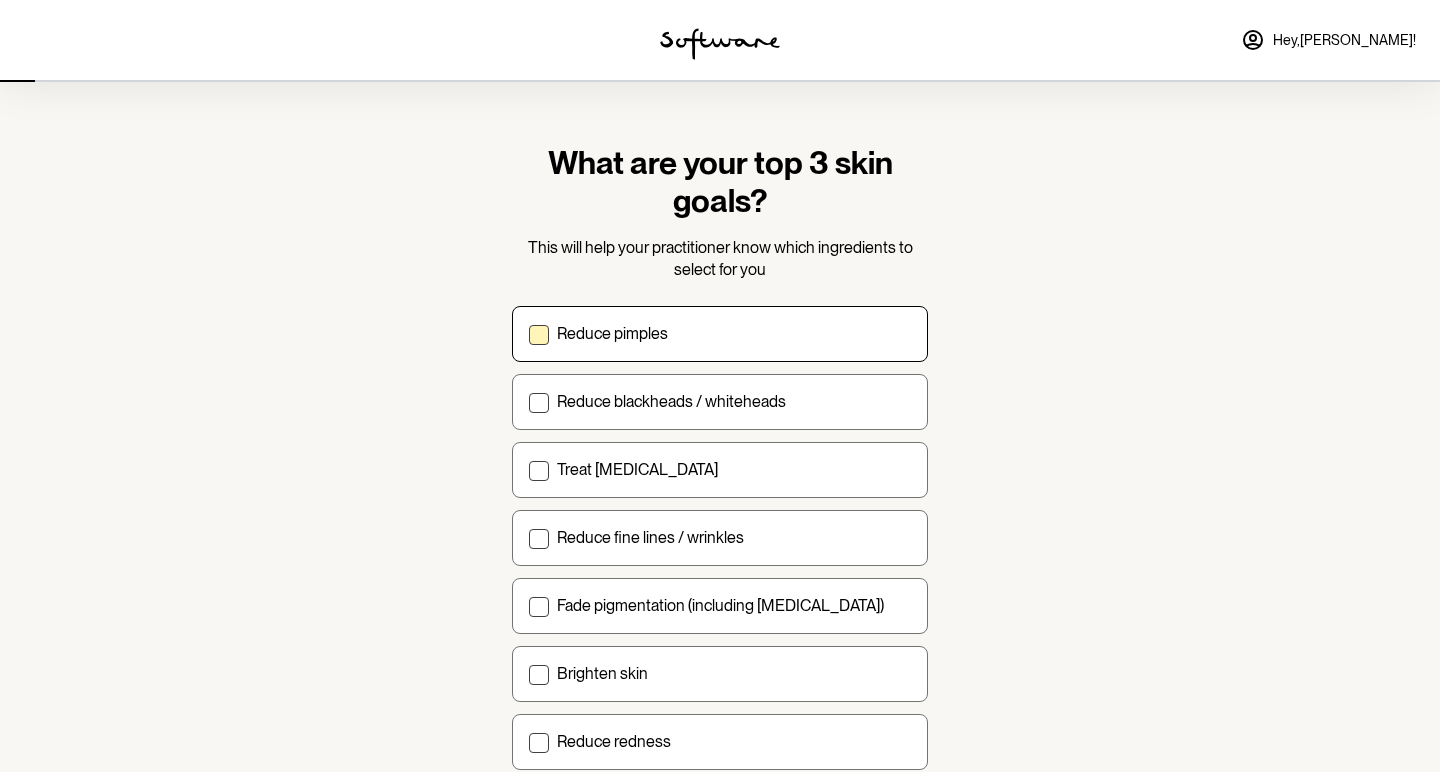 click on "Reduce pimples" at bounding box center [528, 333] 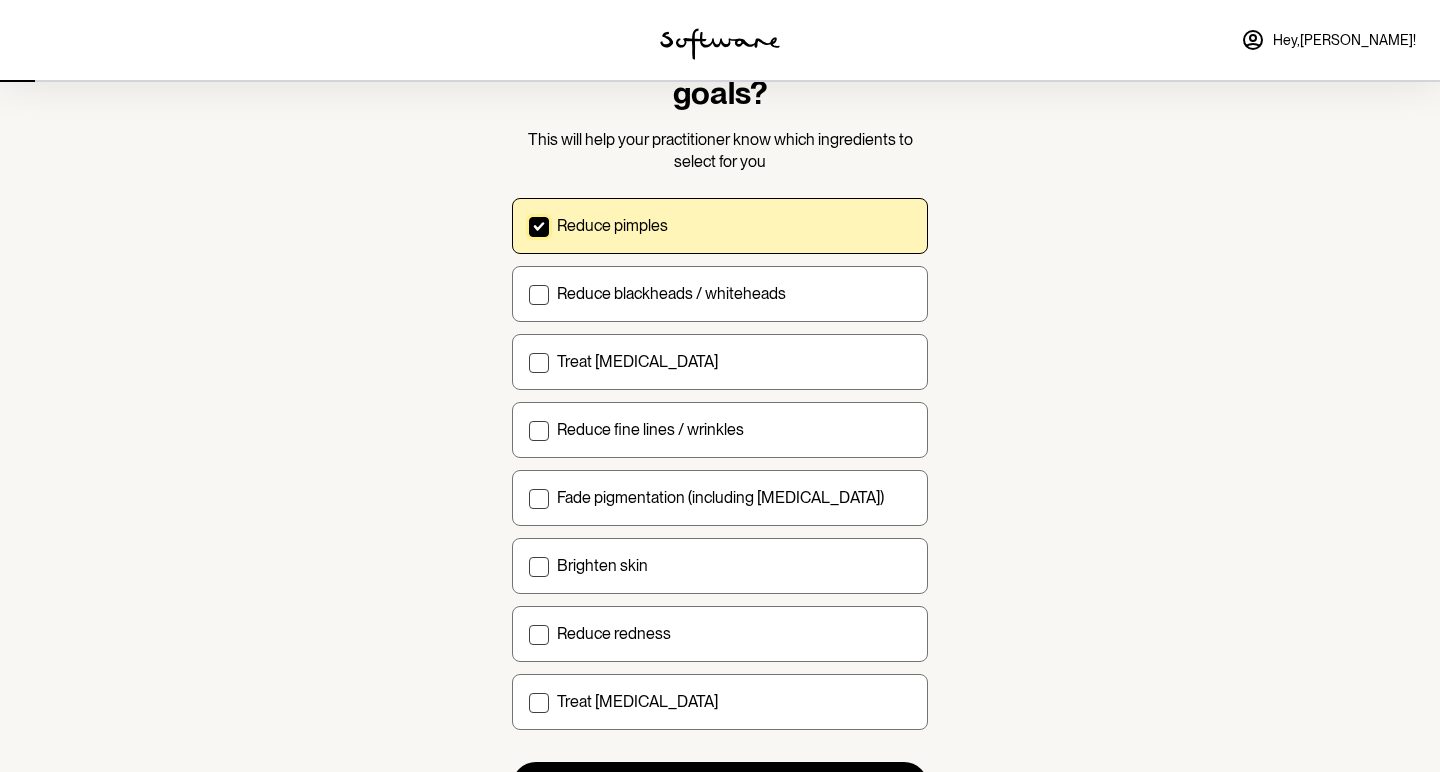 scroll, scrollTop: 115, scrollLeft: 0, axis: vertical 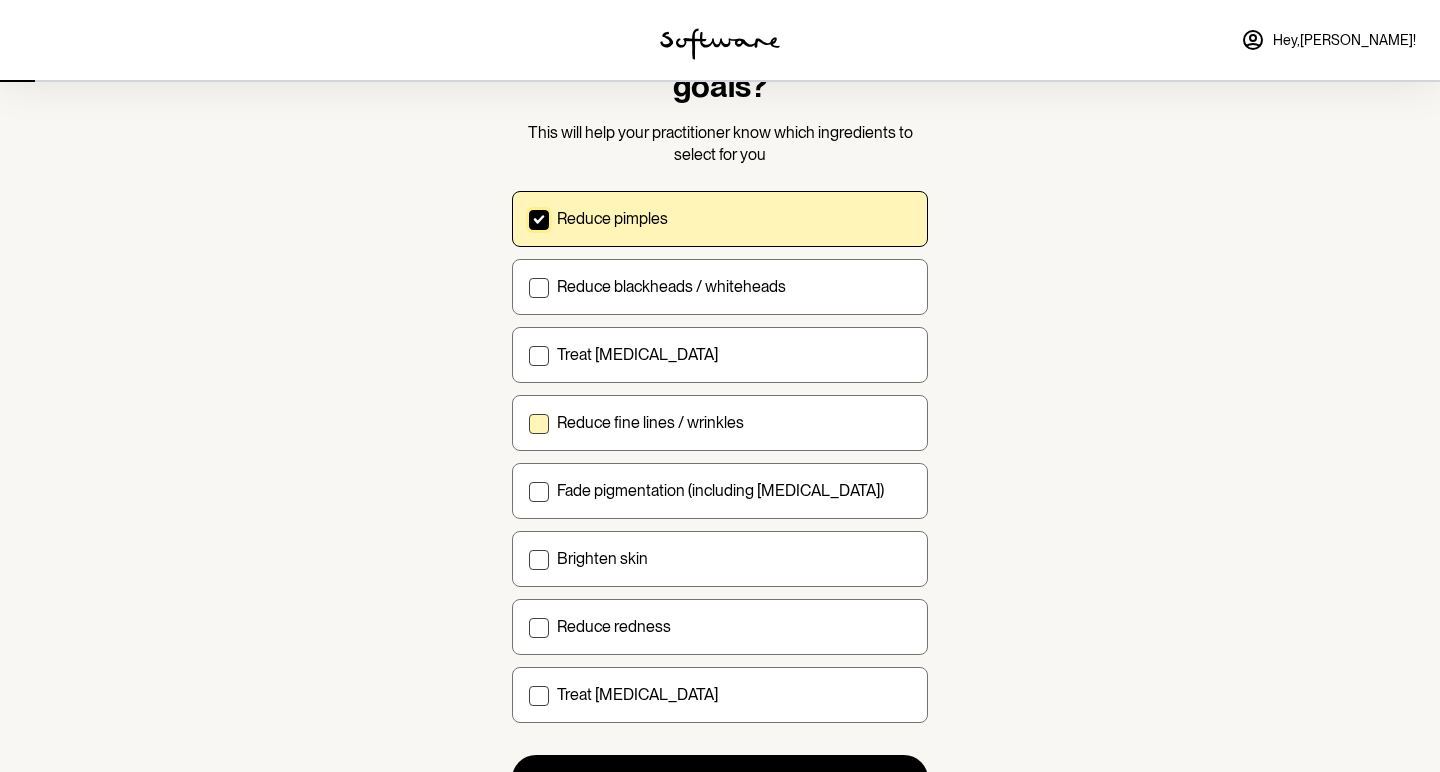 click on "Reduce fine lines / wrinkles" at bounding box center [650, 422] 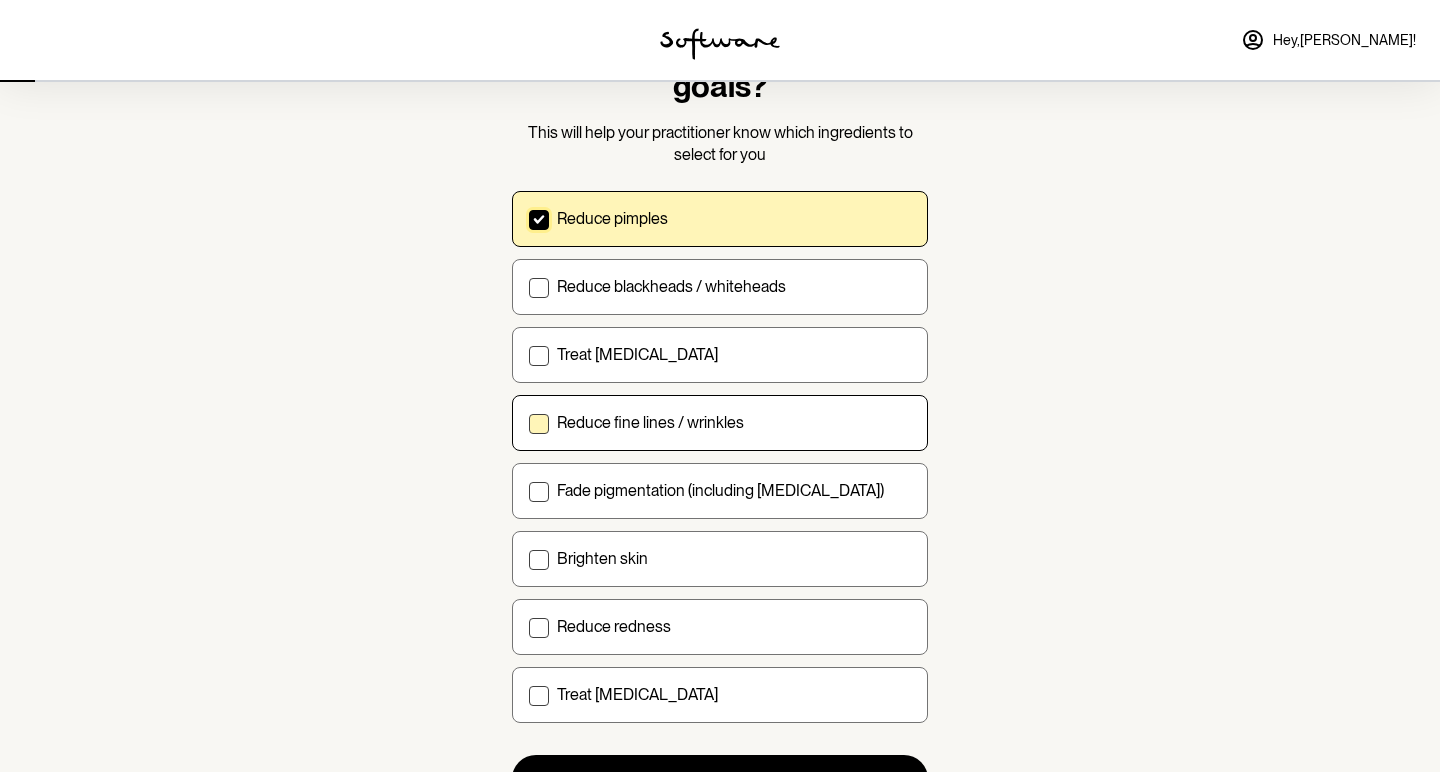click on "Reduce fine lines / wrinkles" at bounding box center [528, 422] 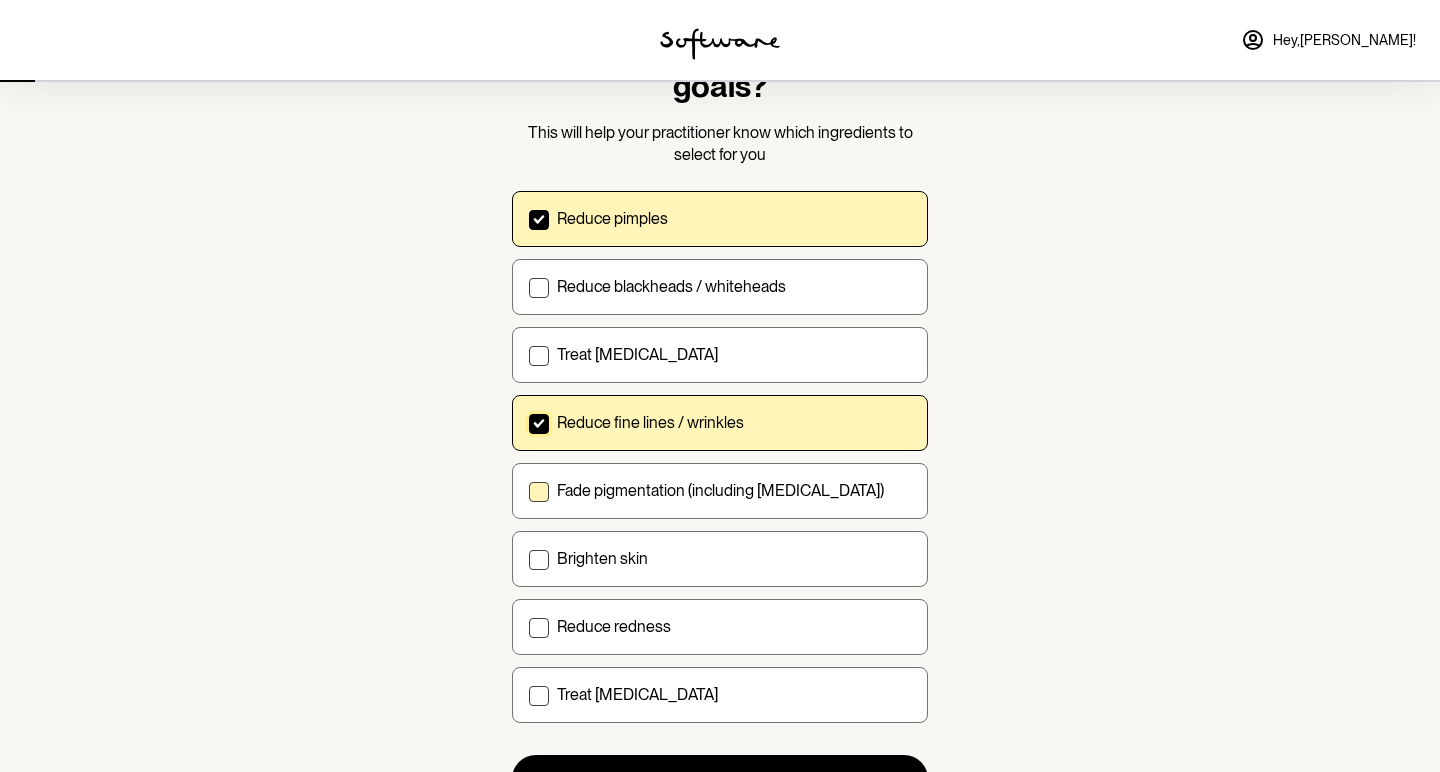click on "Fade pigmentation (including [MEDICAL_DATA])" at bounding box center (720, 490) 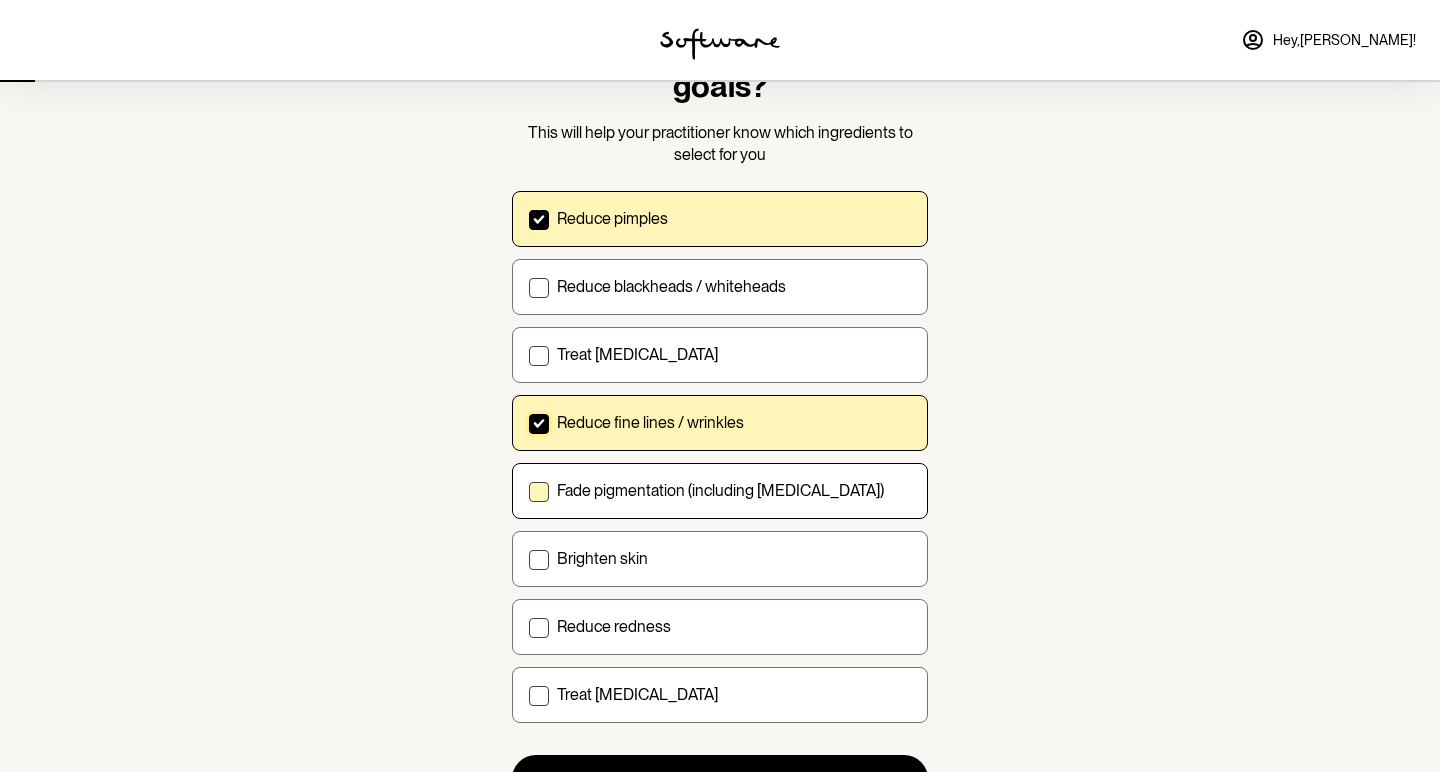 click on "Fade pigmentation (including [MEDICAL_DATA])" at bounding box center [528, 490] 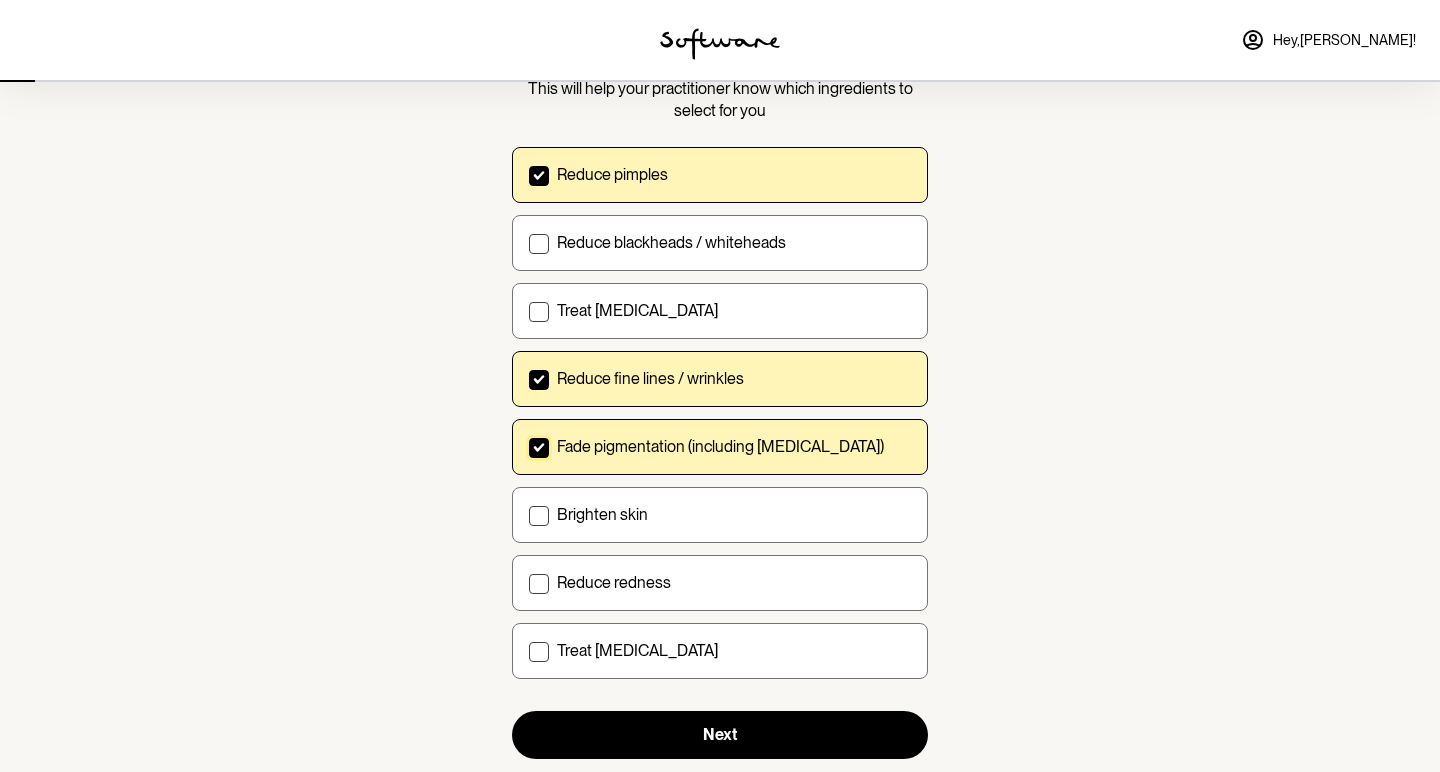 scroll, scrollTop: 164, scrollLeft: 0, axis: vertical 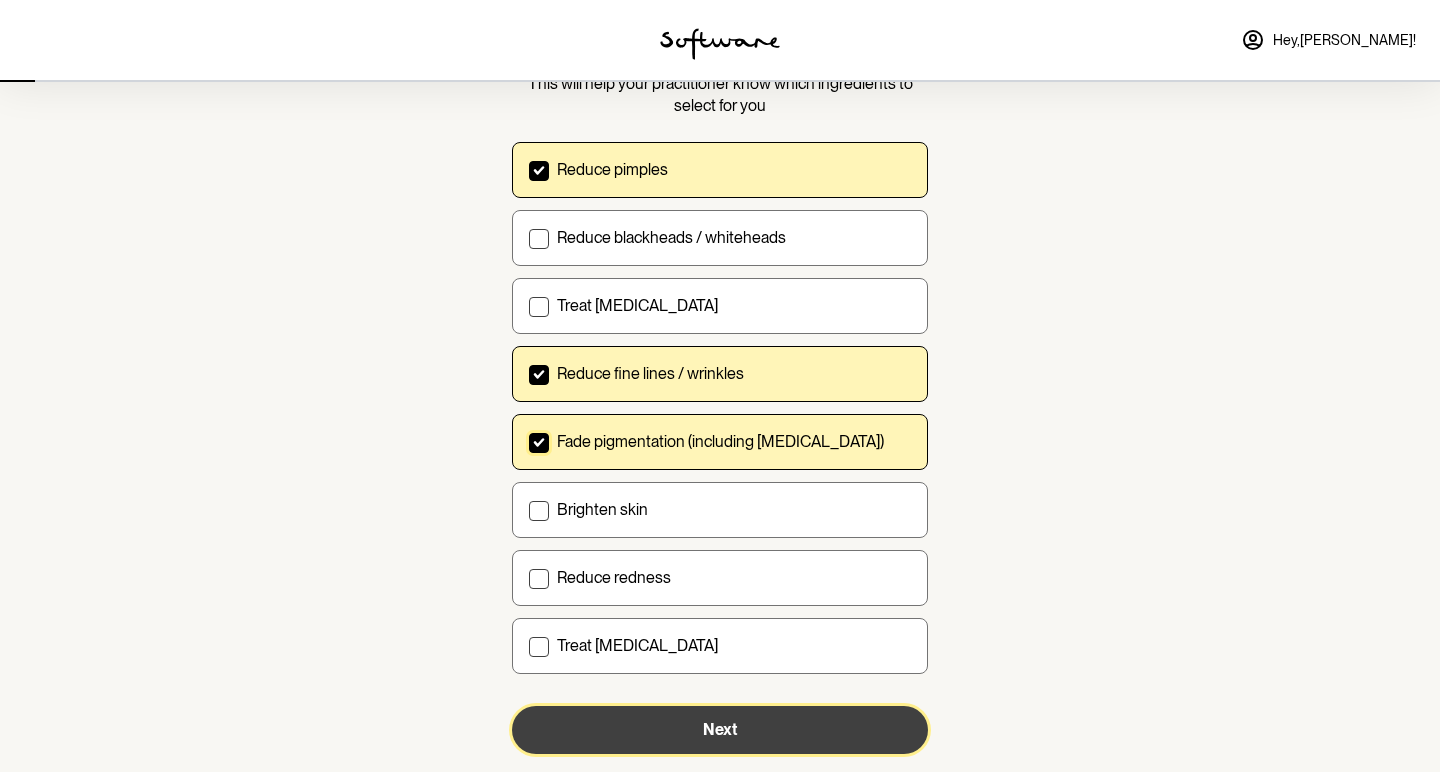 click on "Next" at bounding box center [720, 730] 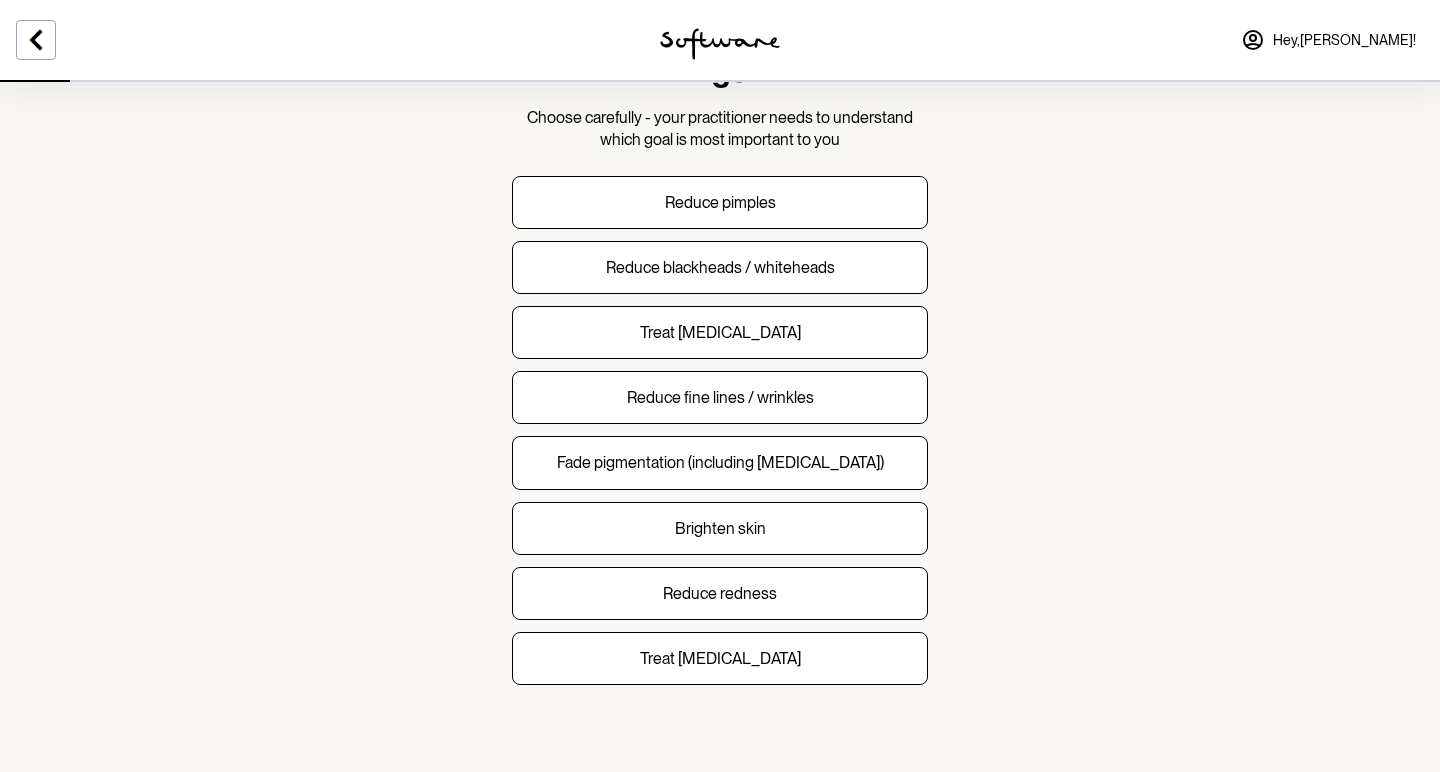 scroll, scrollTop: 131, scrollLeft: 0, axis: vertical 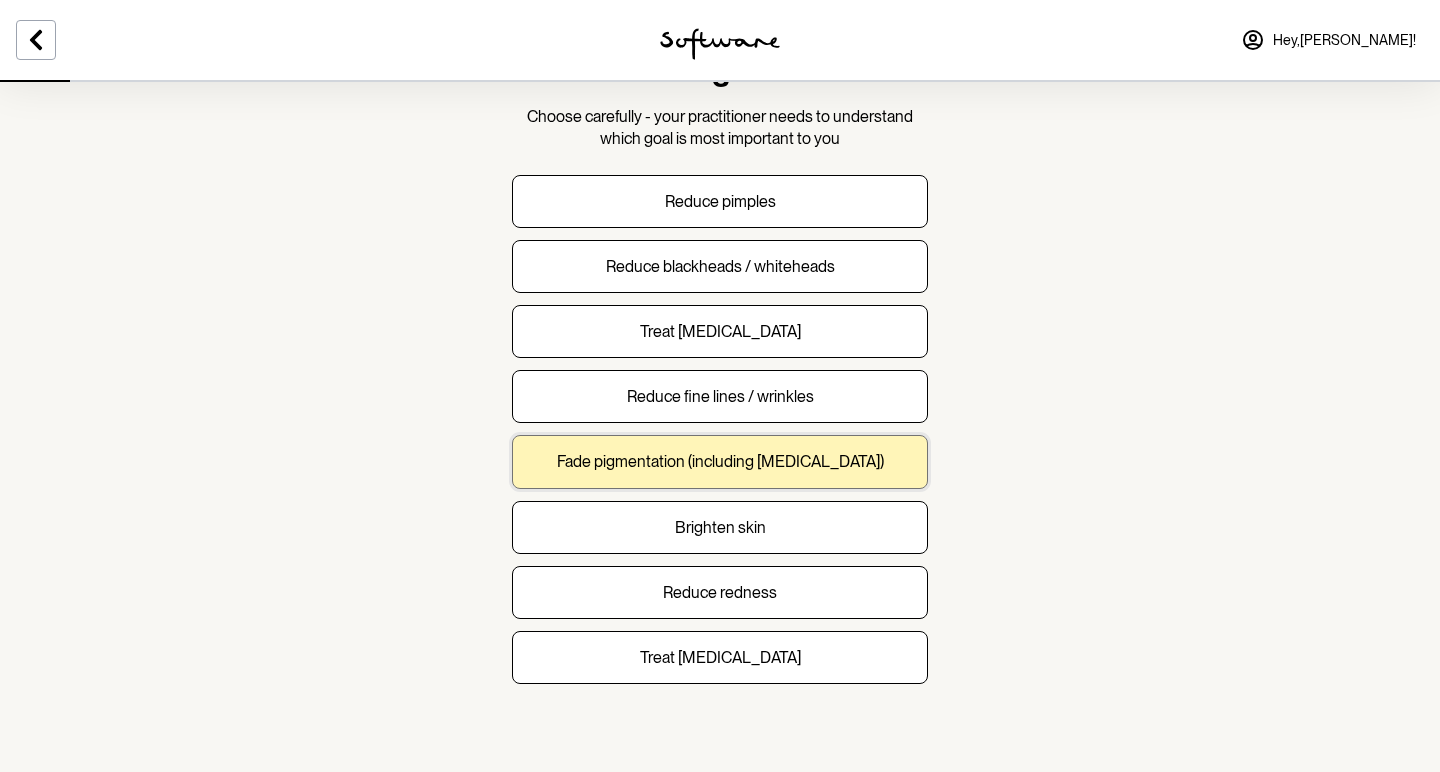 click on "Fade pigmentation (including [MEDICAL_DATA])" at bounding box center (720, 461) 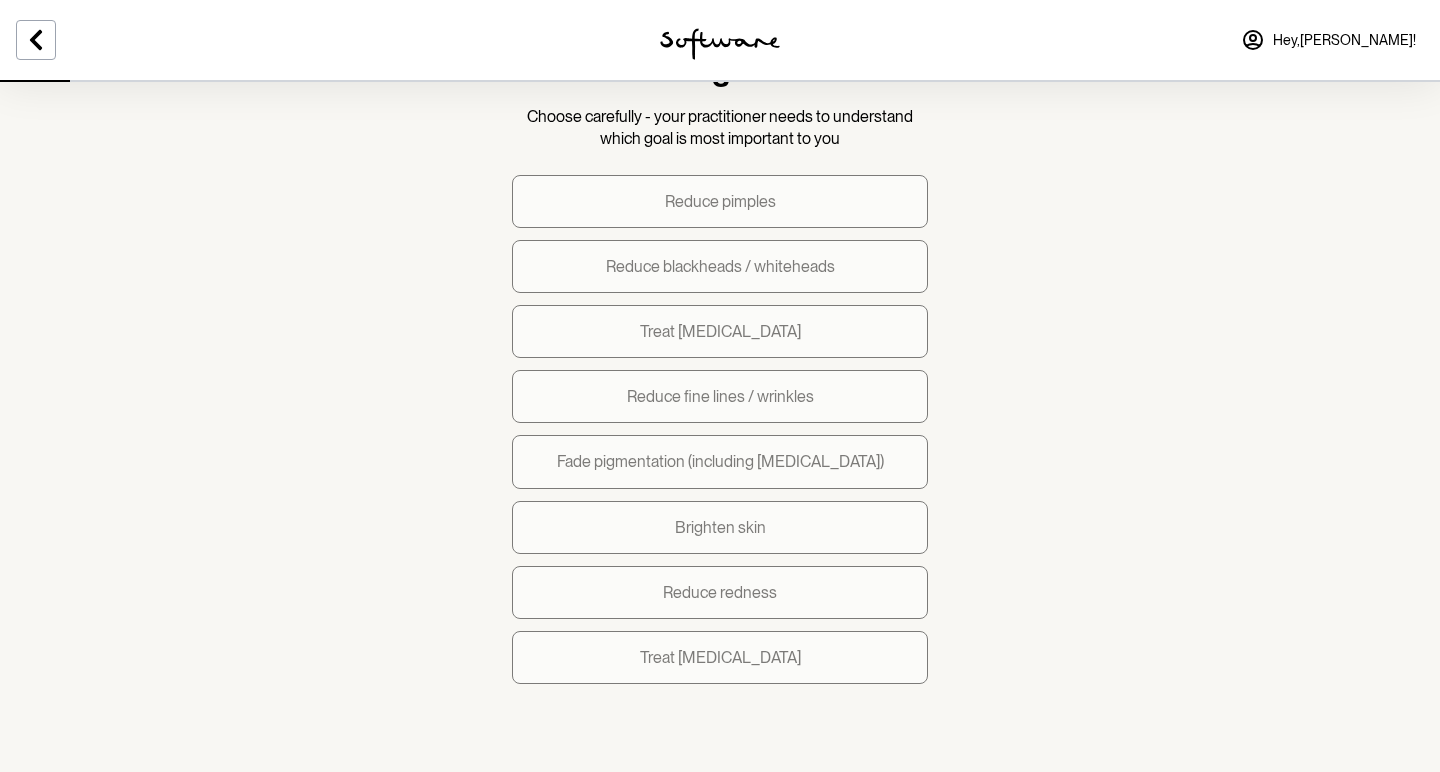 scroll, scrollTop: 0, scrollLeft: 0, axis: both 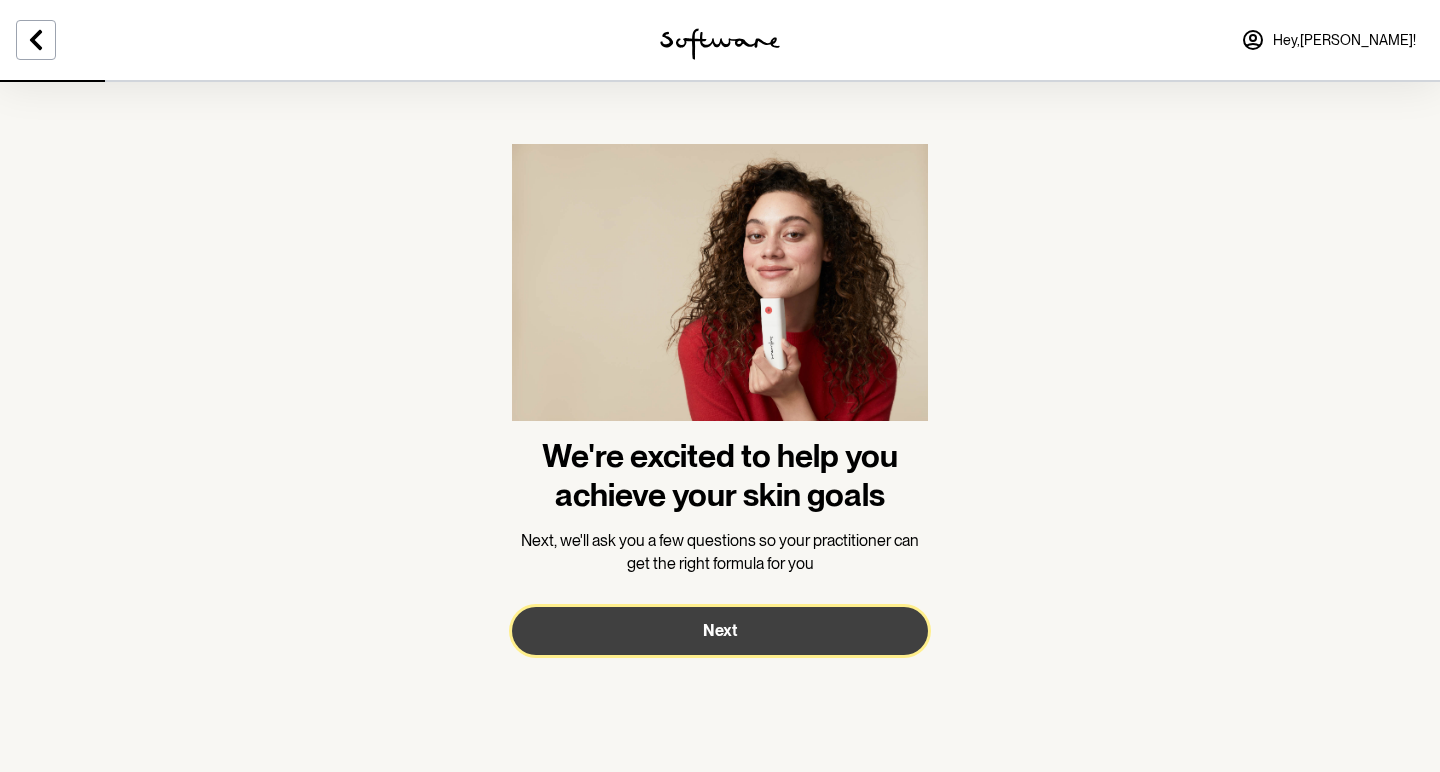click on "Next" at bounding box center [720, 631] 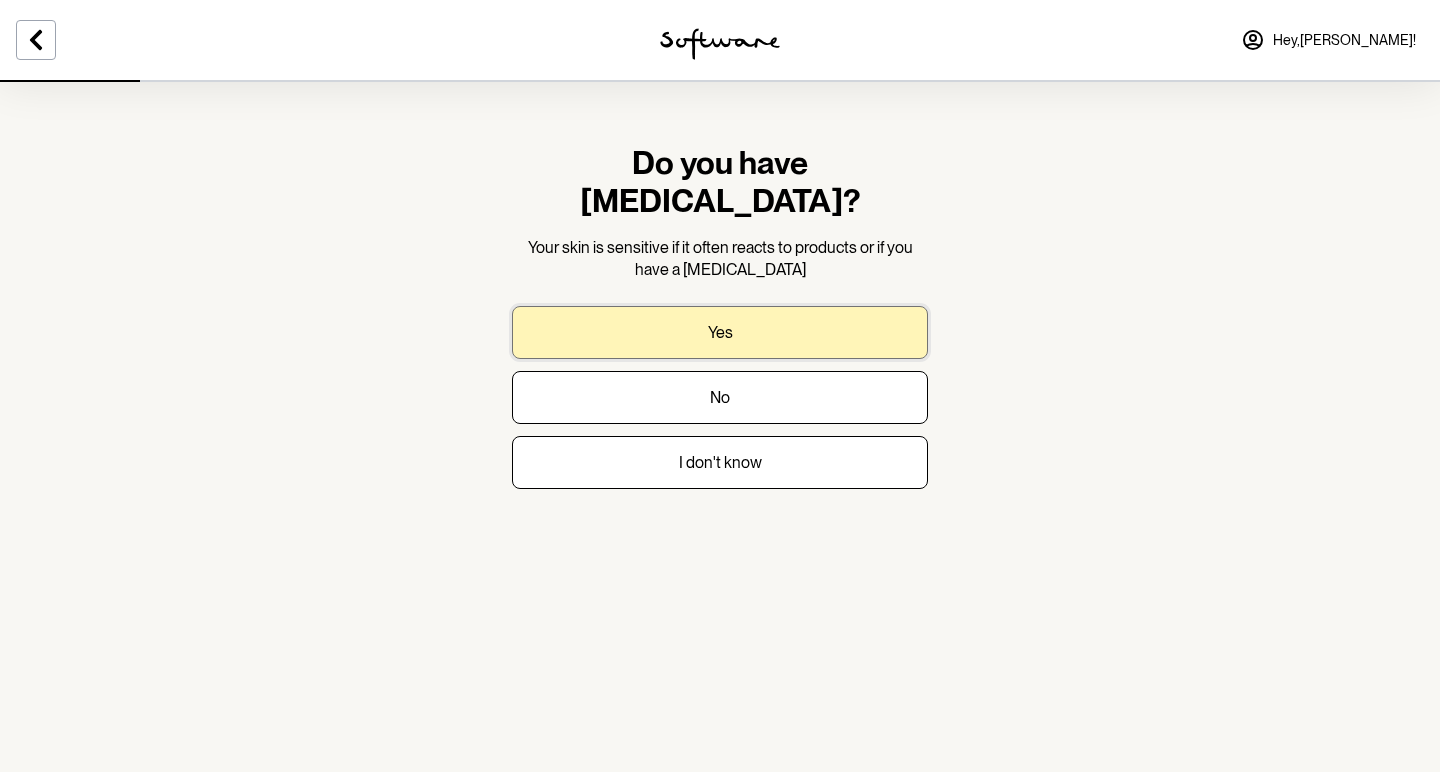 click on "Yes" at bounding box center [720, 332] 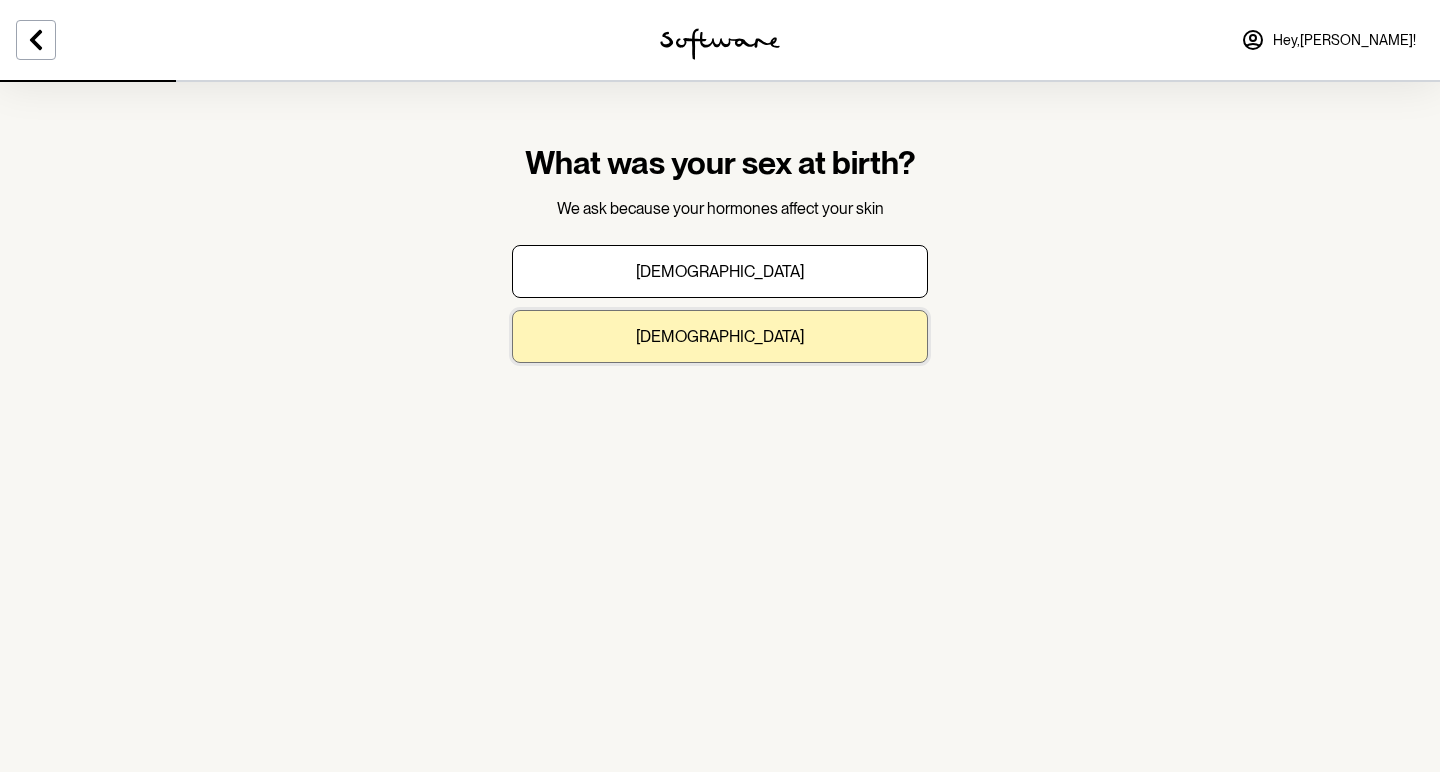 click on "[DEMOGRAPHIC_DATA]" at bounding box center (720, 336) 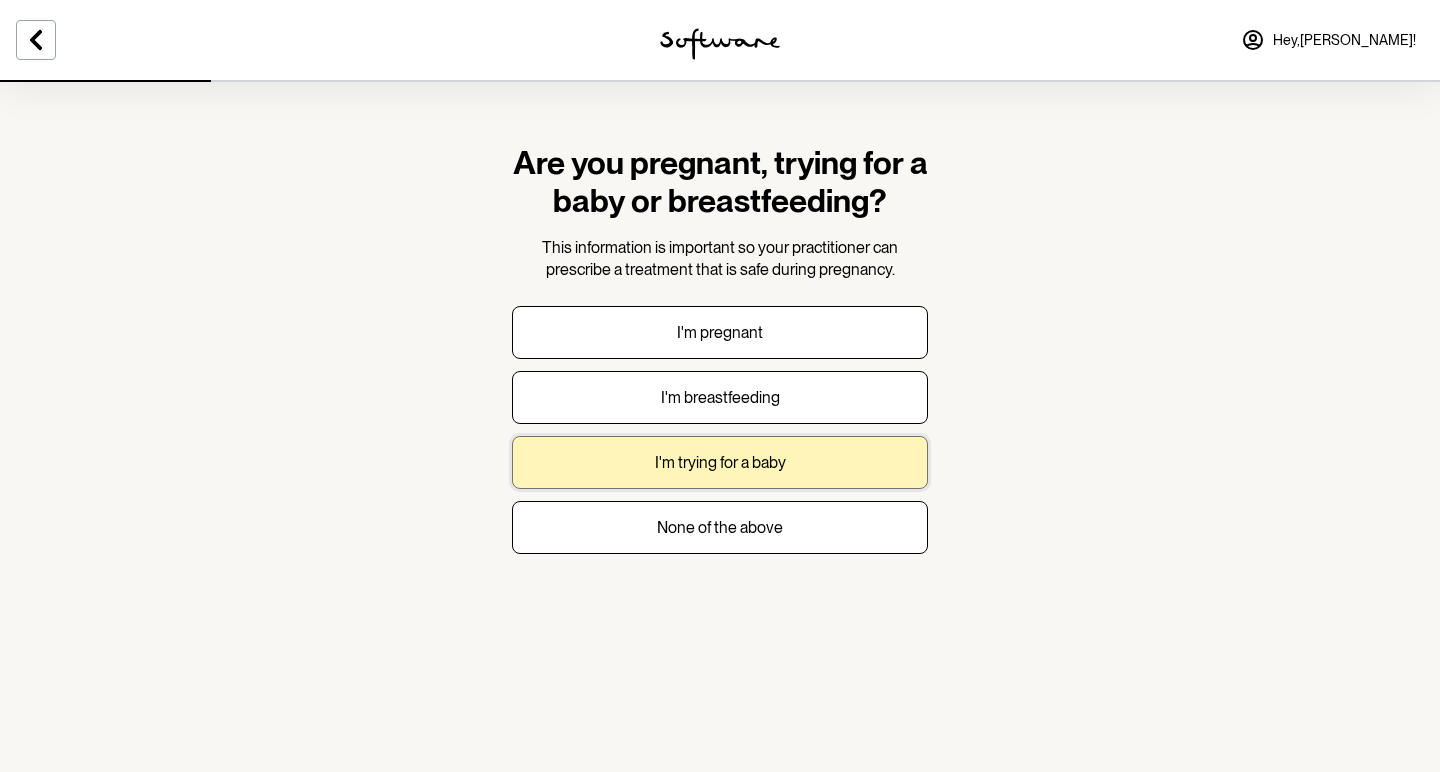 click on "I'm trying for a baby" at bounding box center [720, 462] 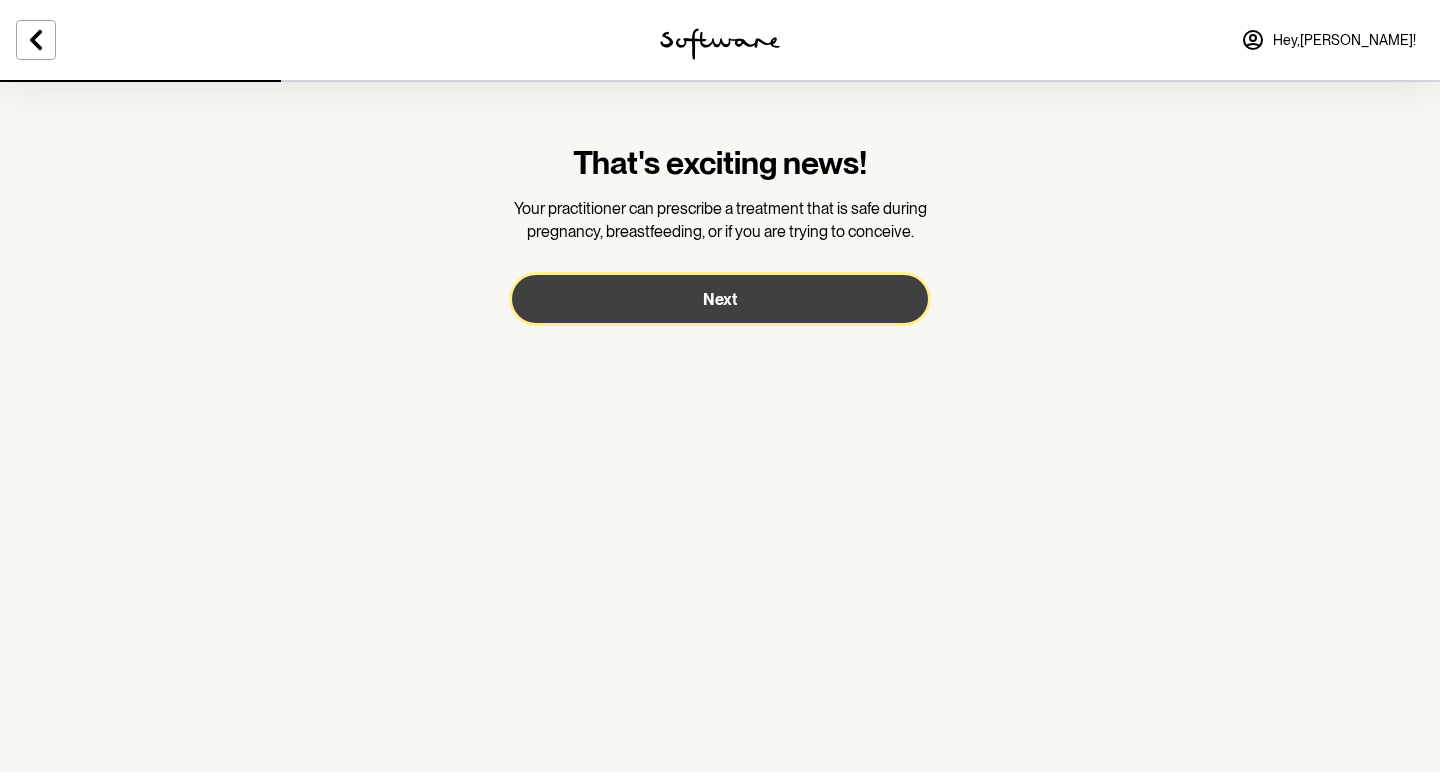 click on "Next" at bounding box center [720, 299] 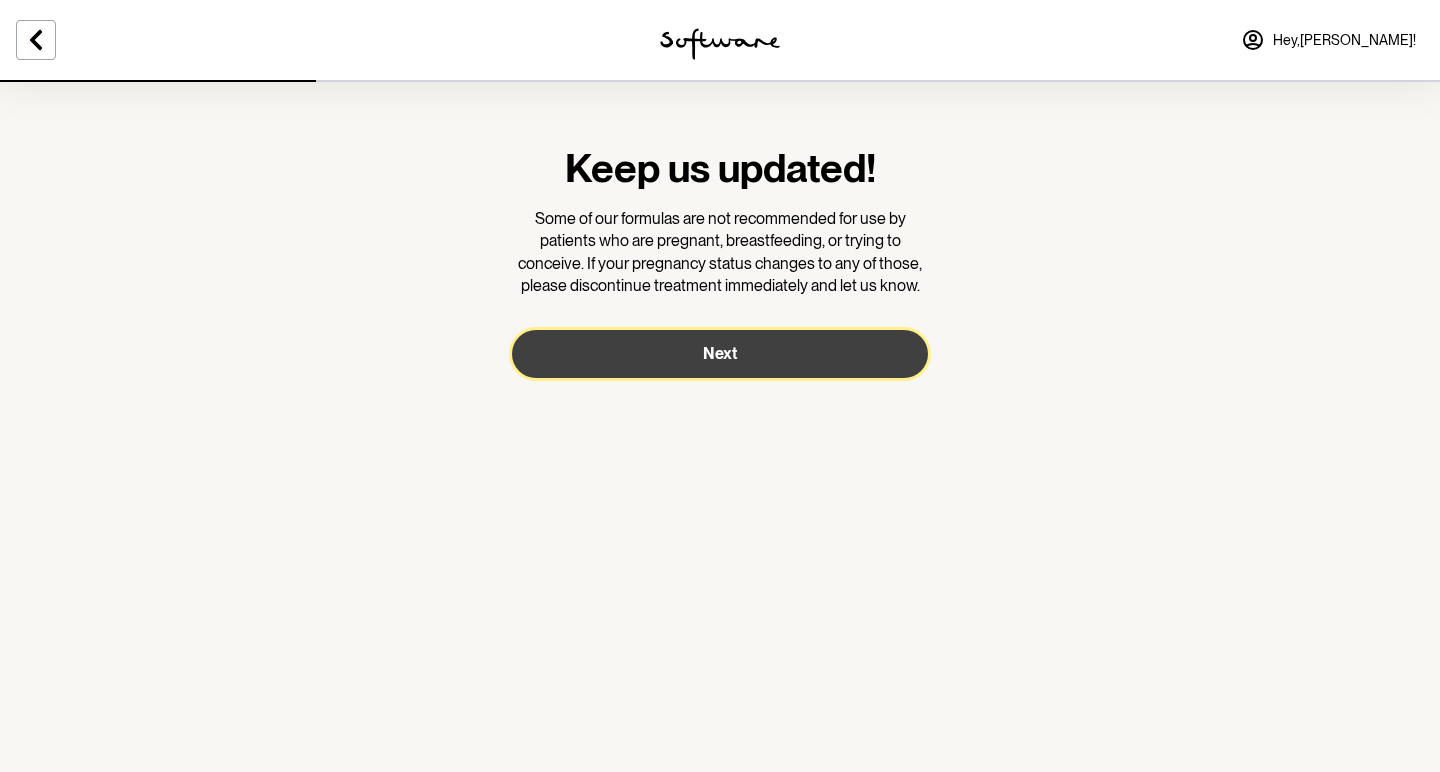 click on "Next" at bounding box center [720, 353] 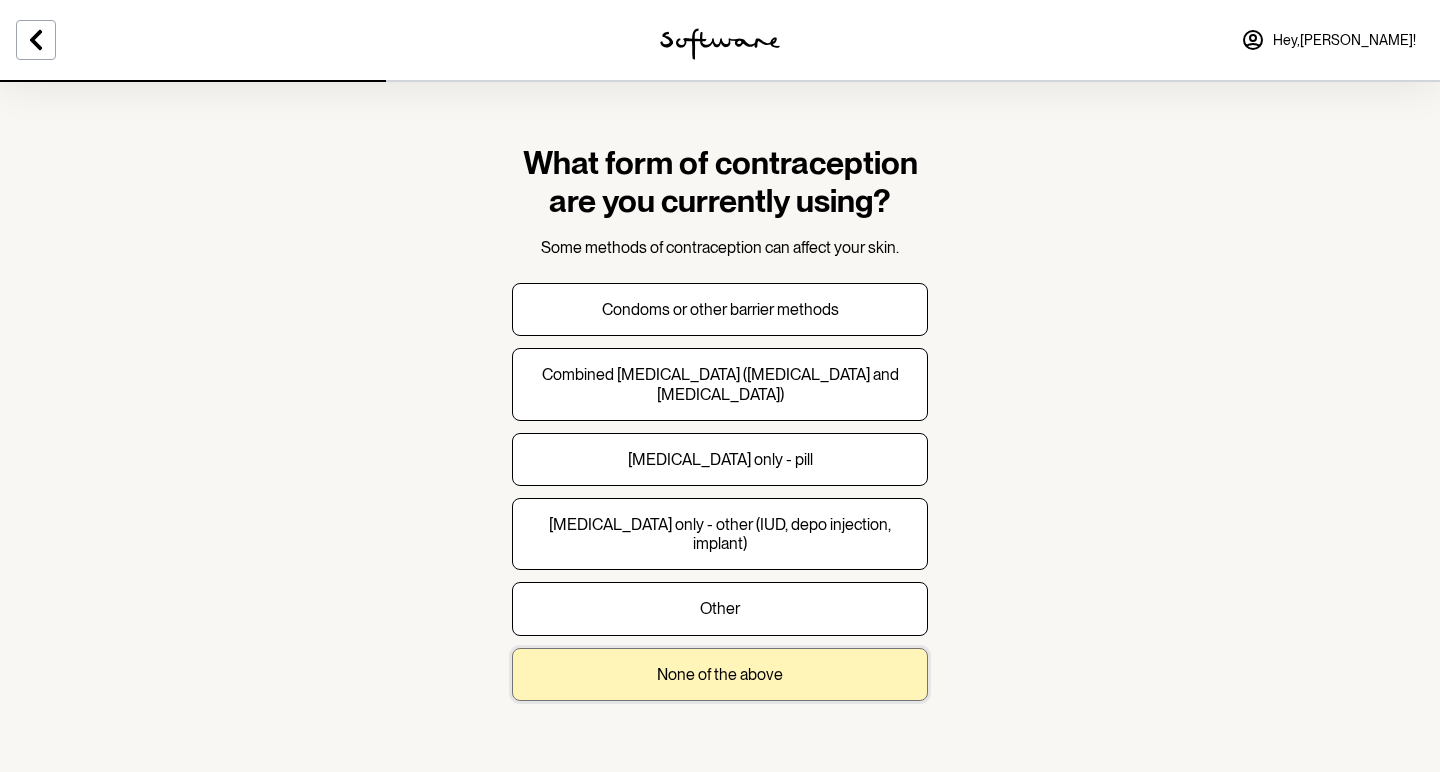 click on "None of the above" at bounding box center [720, 674] 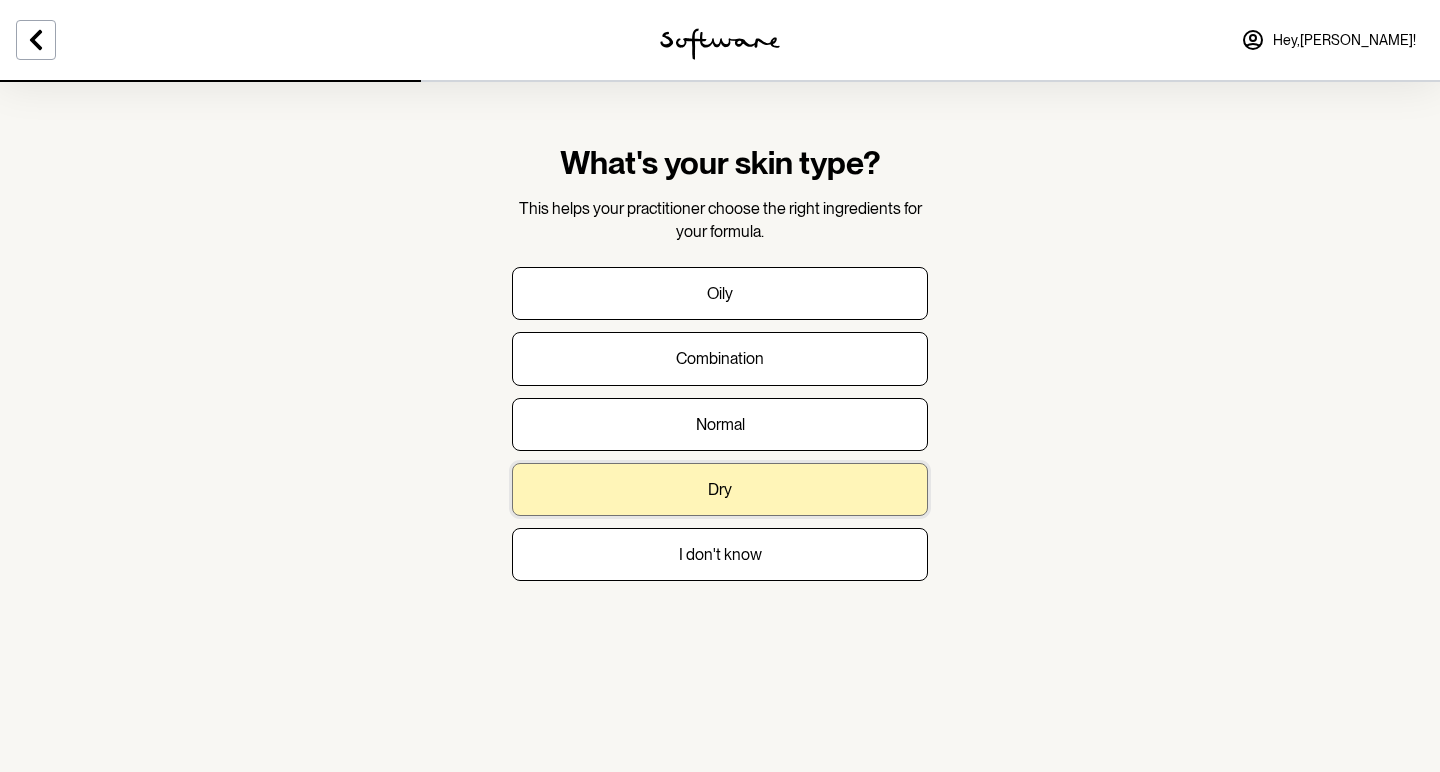 click on "Dry" at bounding box center [720, 489] 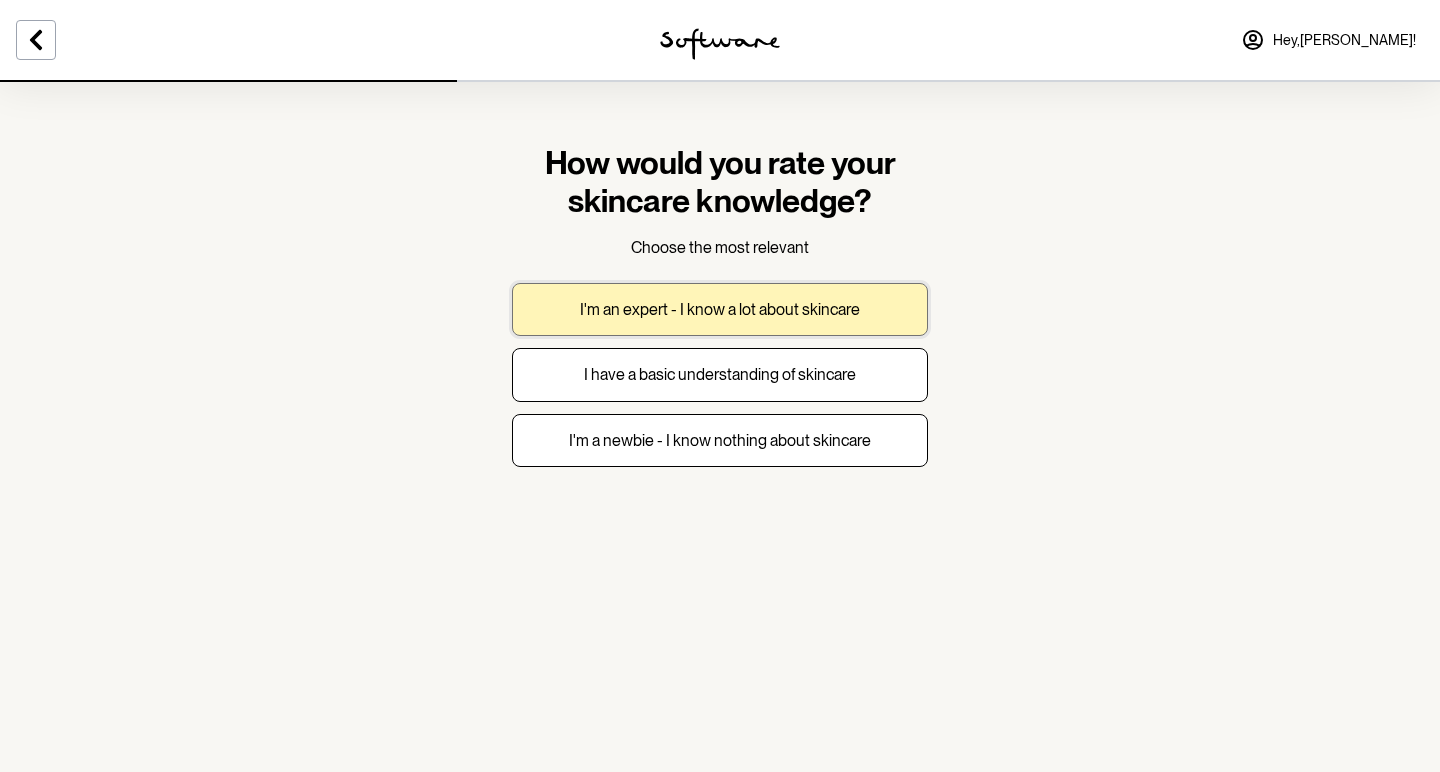 click on "I'm an expert - I know a lot about skincare" at bounding box center (720, 309) 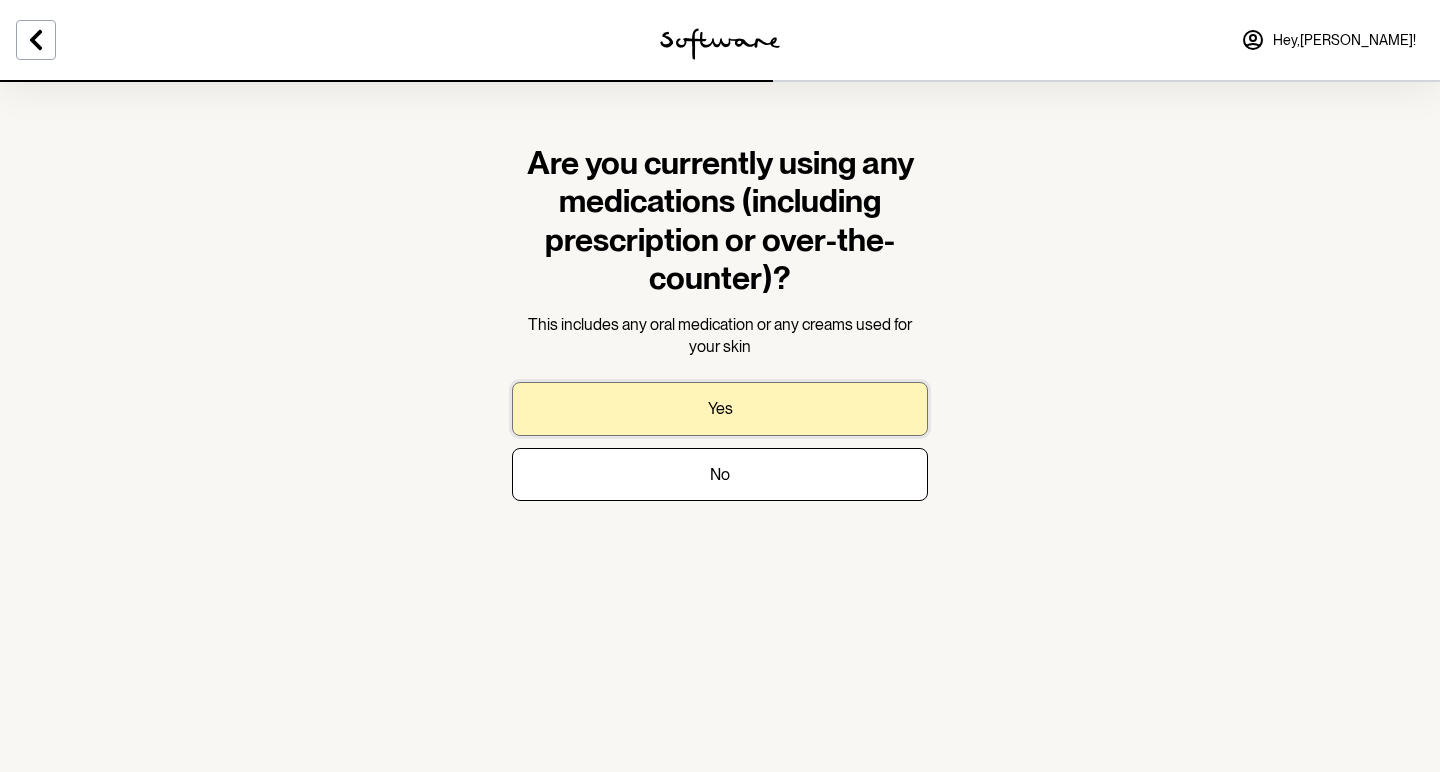 click on "Yes" at bounding box center (720, 408) 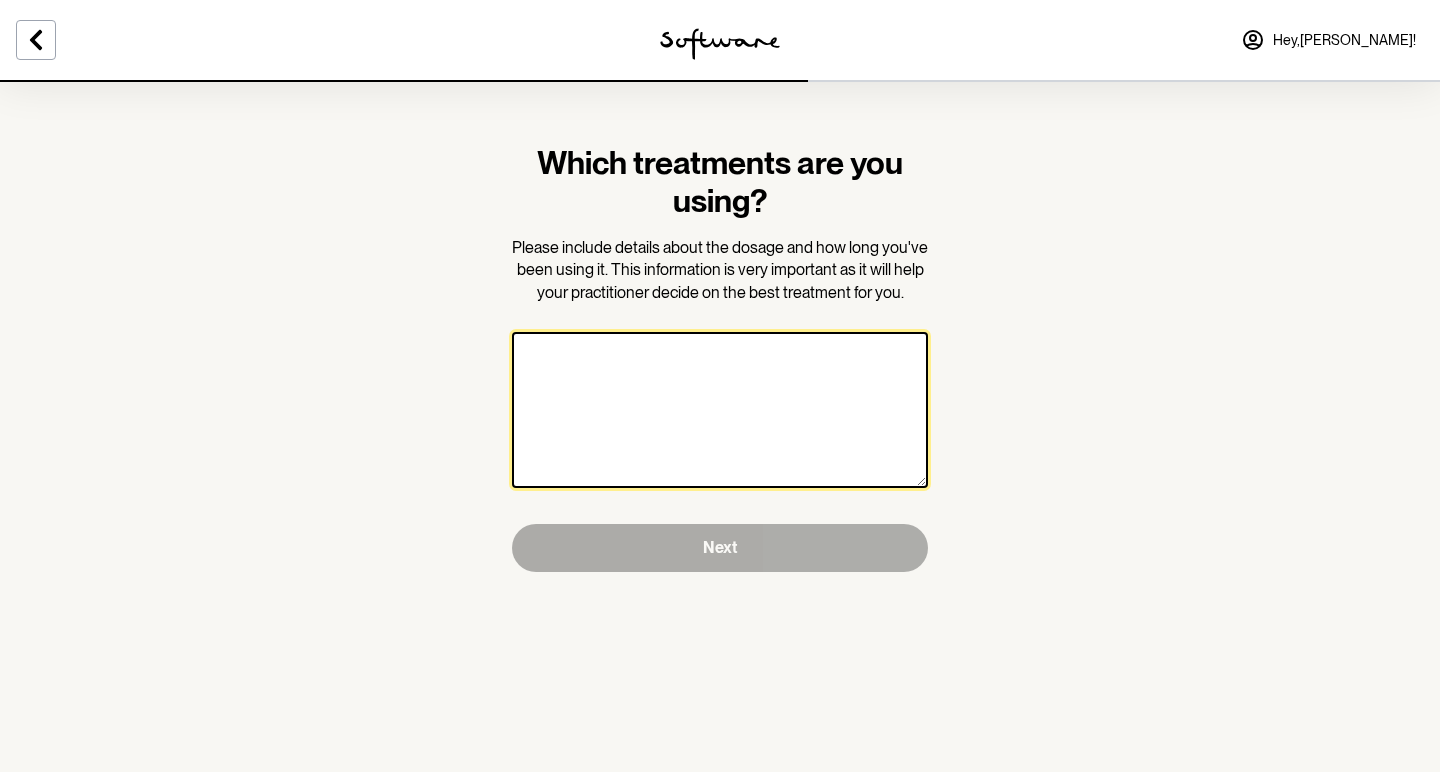 click at bounding box center (720, 410) 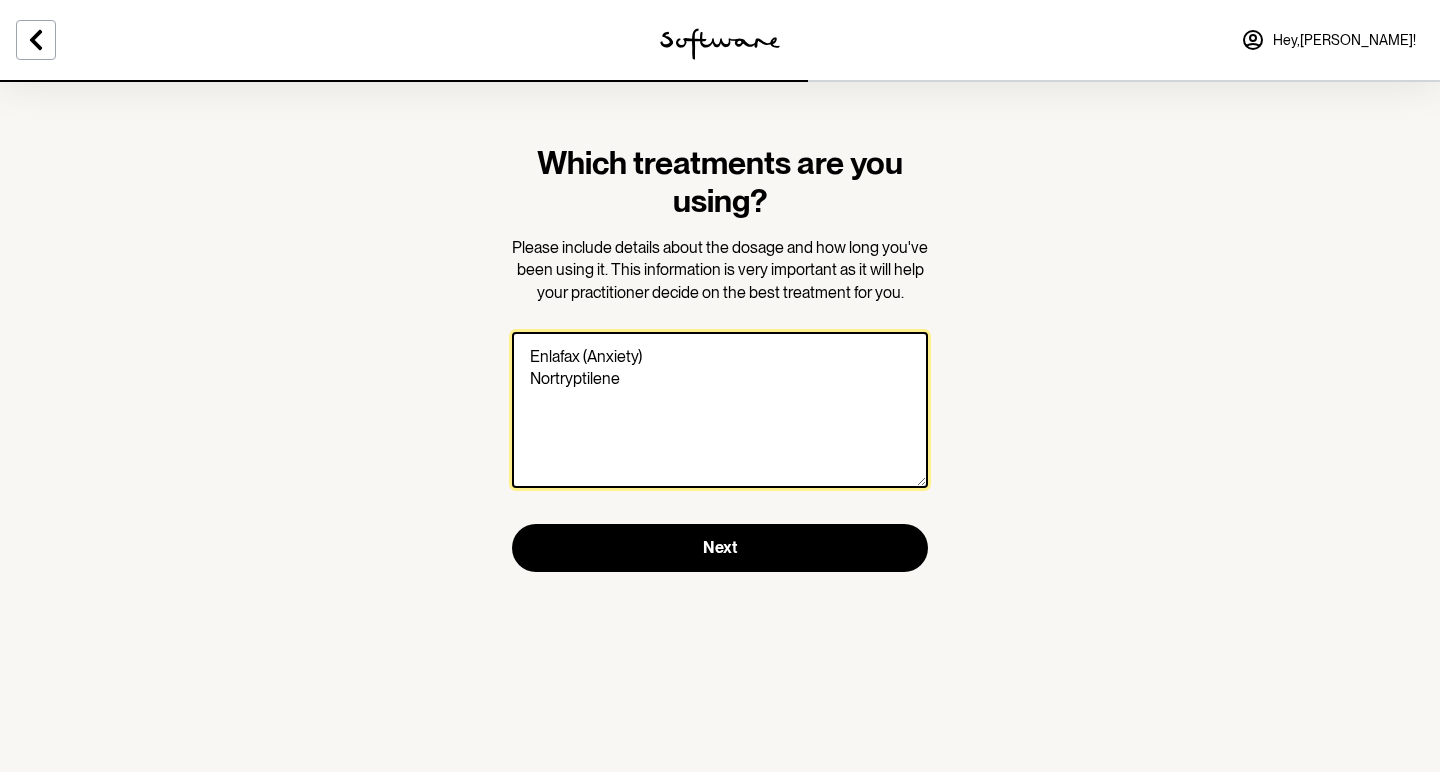 click on "Enlafax (Anxiety)
Nortryptilene" at bounding box center [720, 410] 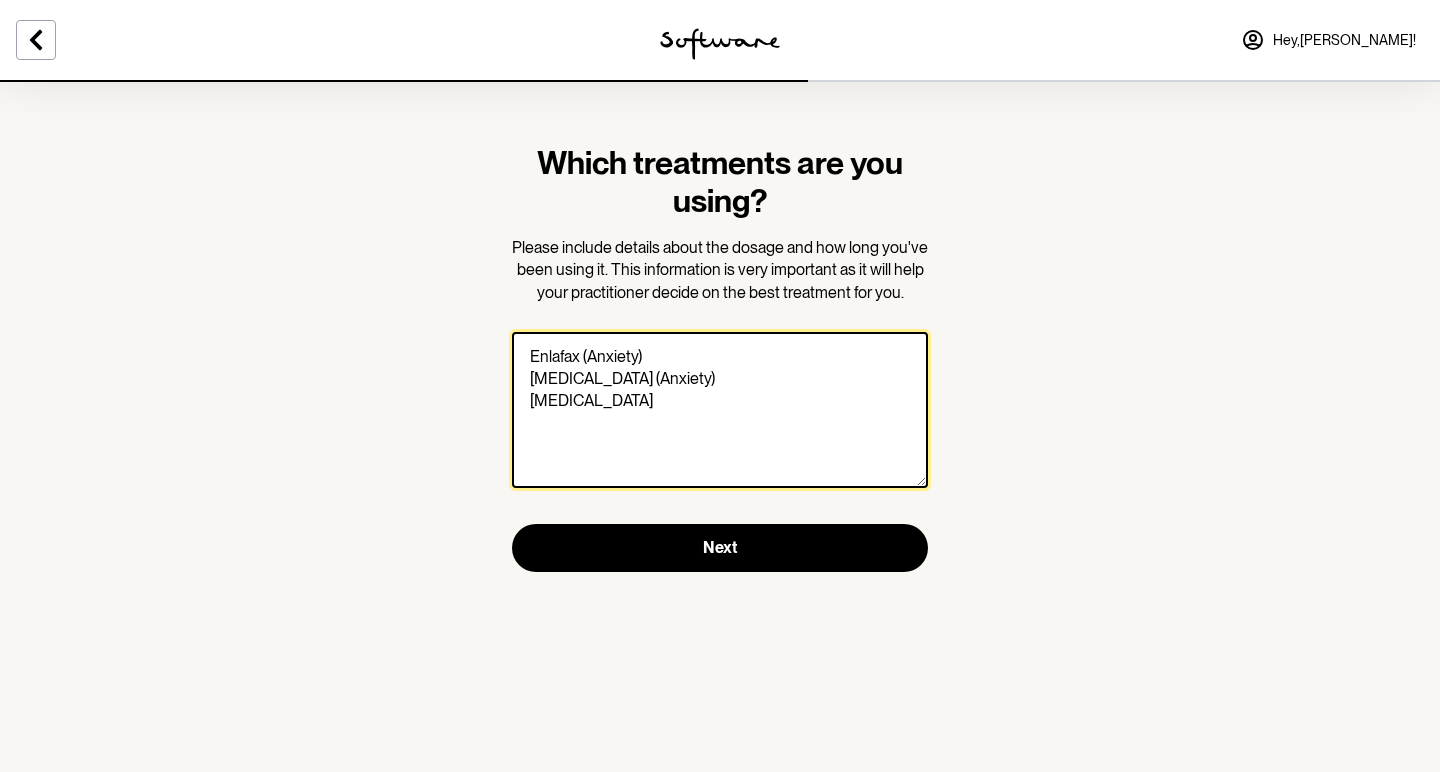 type on "Enlafax (Anxiety)
[MEDICAL_DATA] (Anxiety)
[MEDICAL_DATA]" 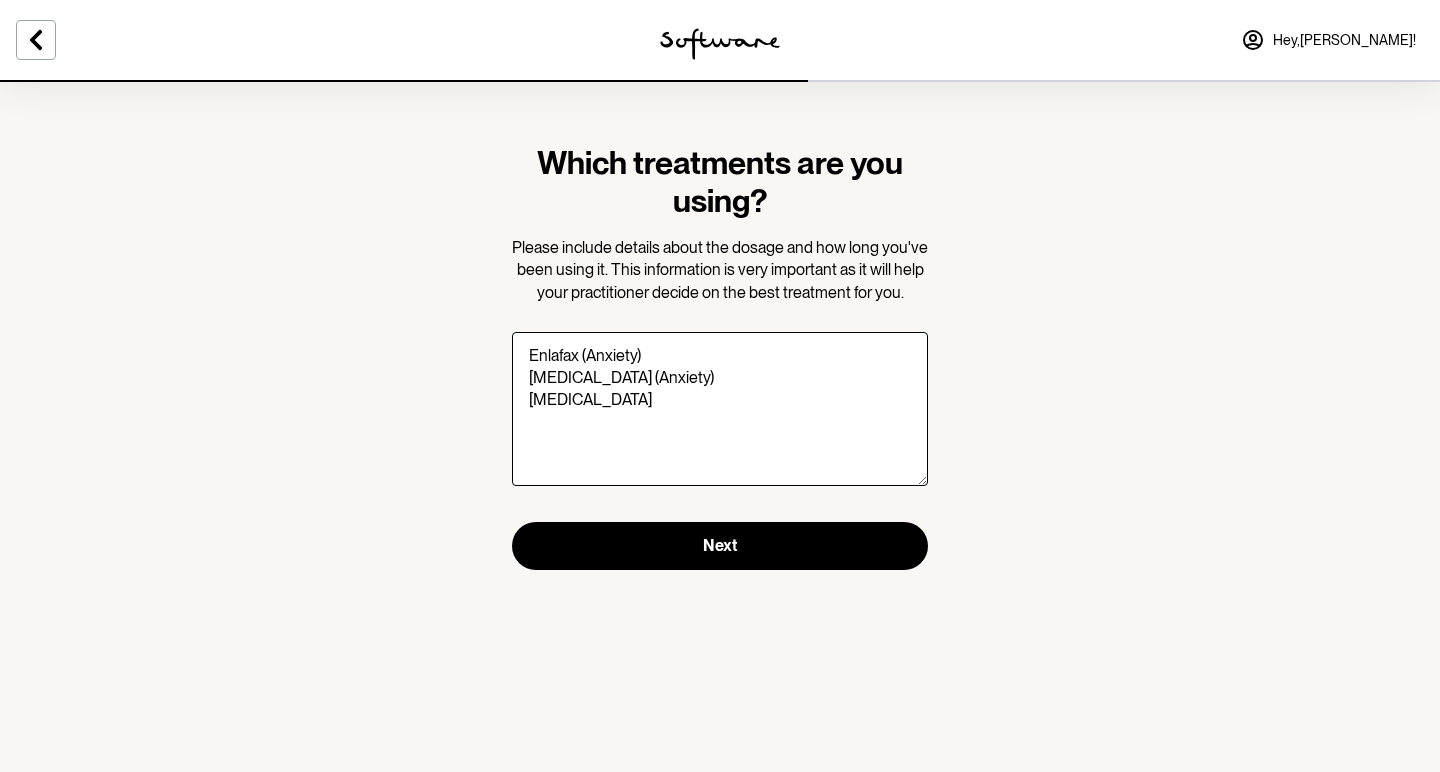 click on "Which treatments are you using? Please include details about the dosage and how long you've been using it. This information is very important as it will help your practitioner decide on the best treatment for you. Enlafax (Anxiety)
[MEDICAL_DATA] (Anxiety)
[MEDICAL_DATA] Next" at bounding box center (720, 386) 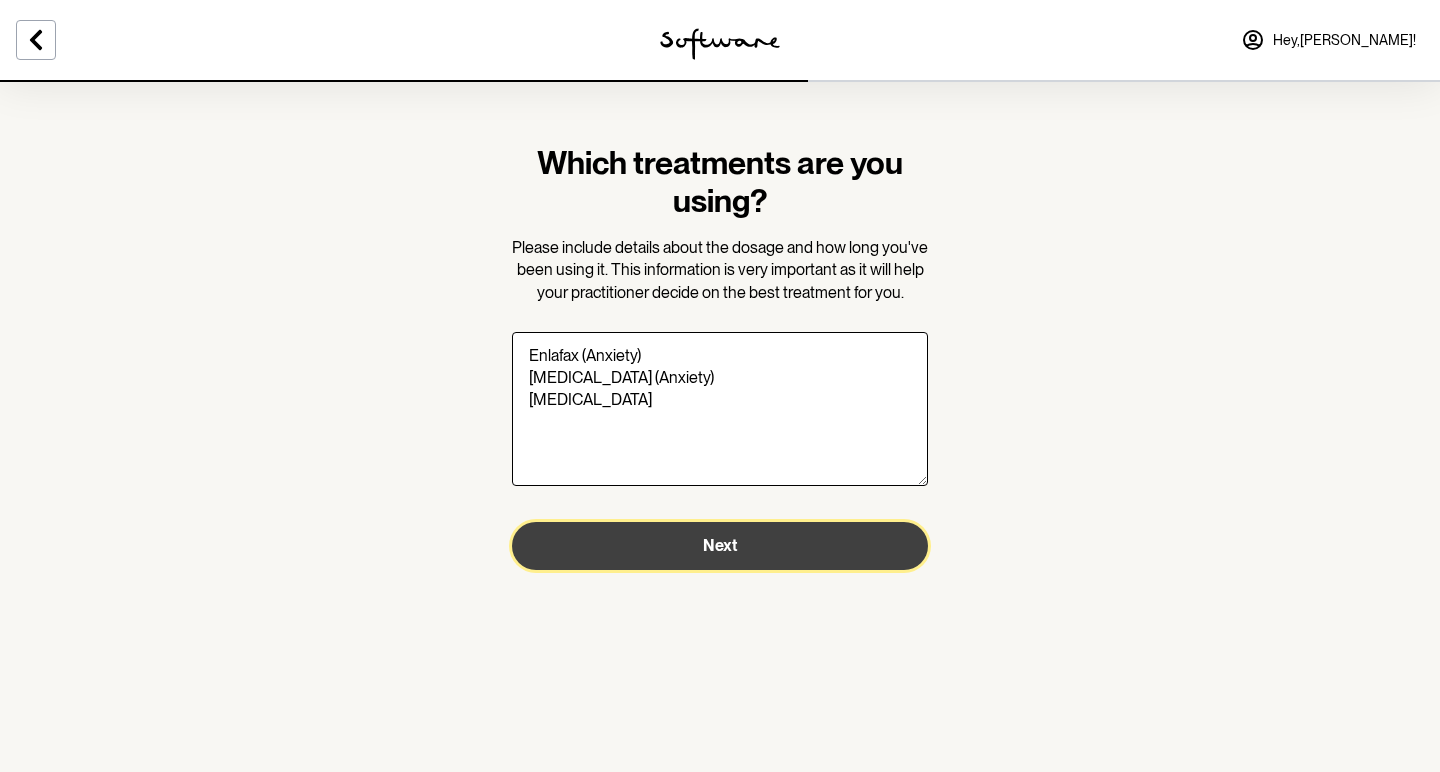 click on "Next" at bounding box center [720, 546] 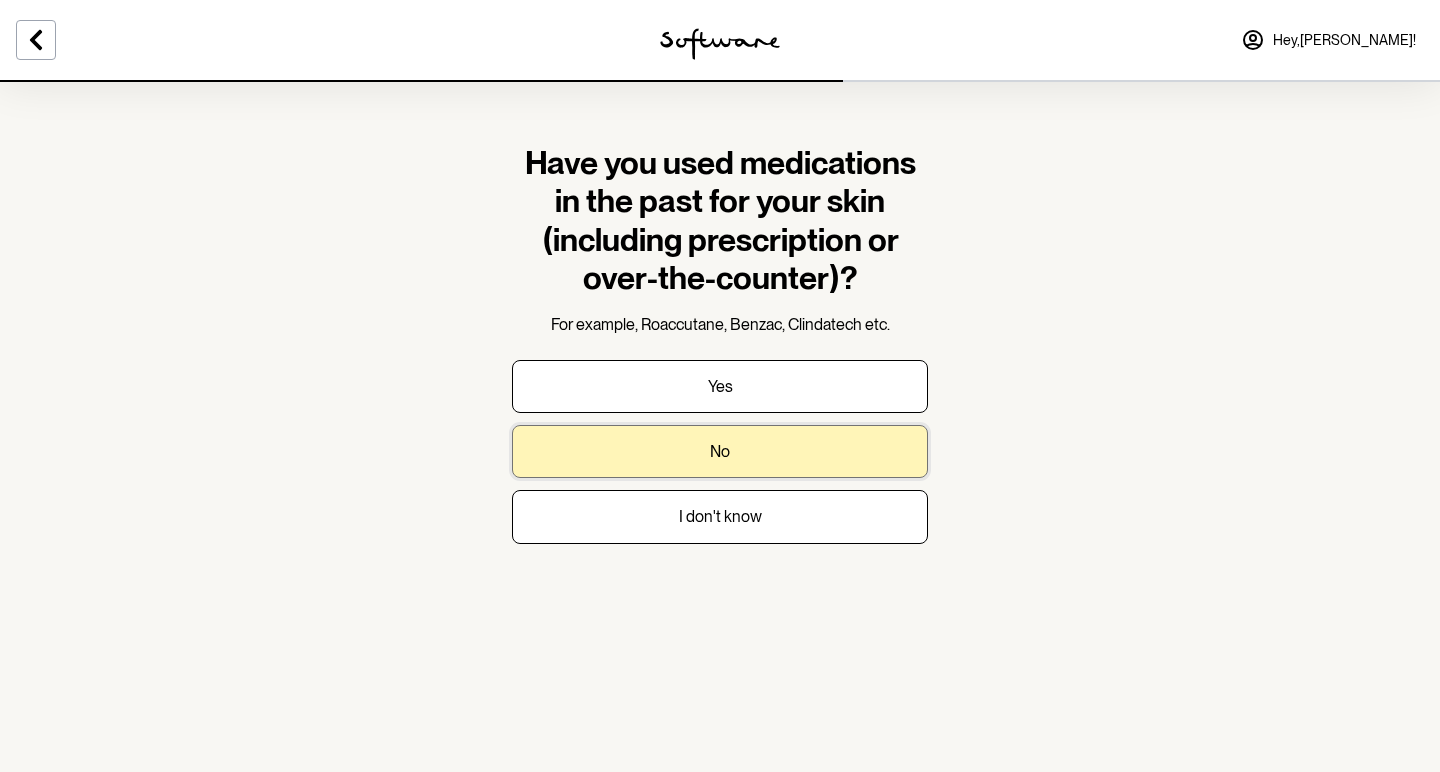 click on "No" at bounding box center (720, 451) 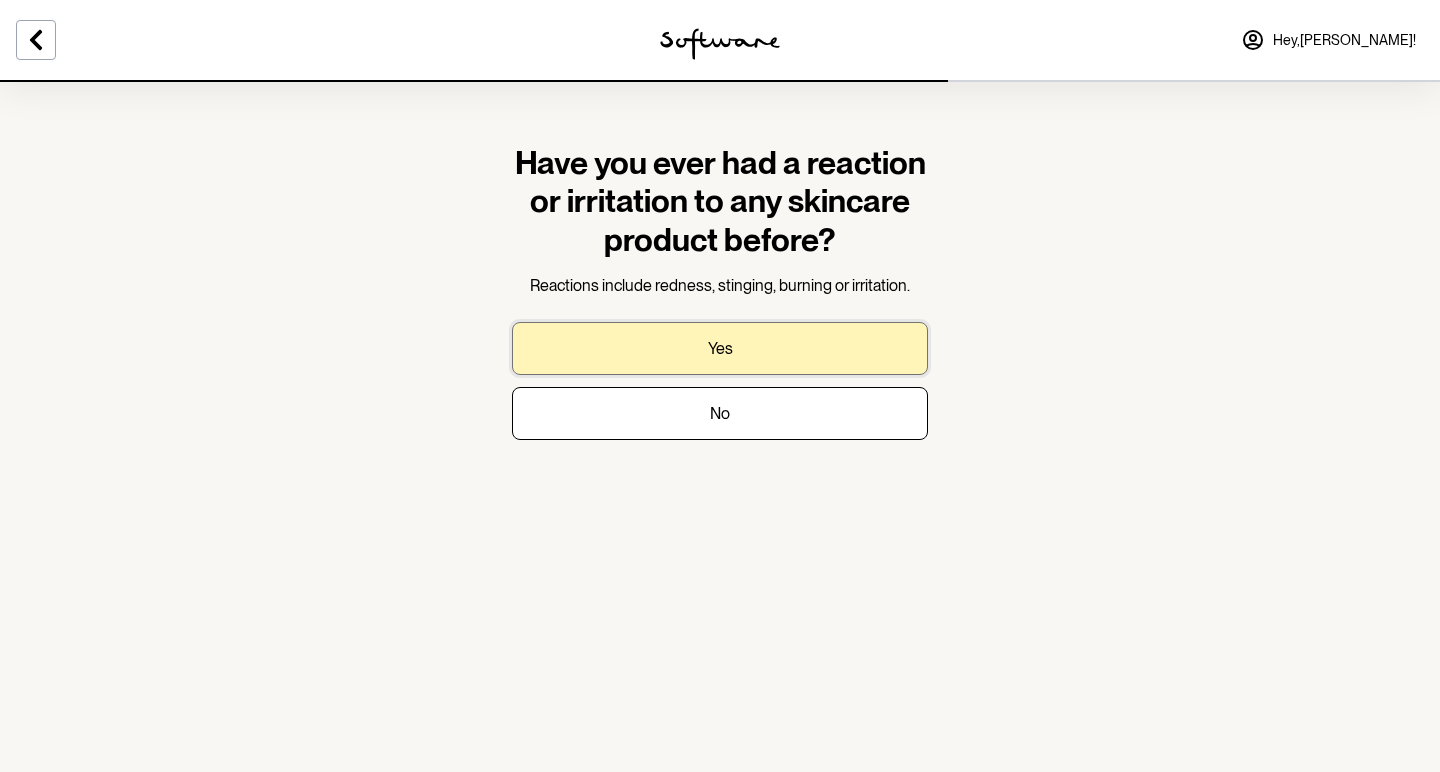 click on "Yes" at bounding box center (720, 348) 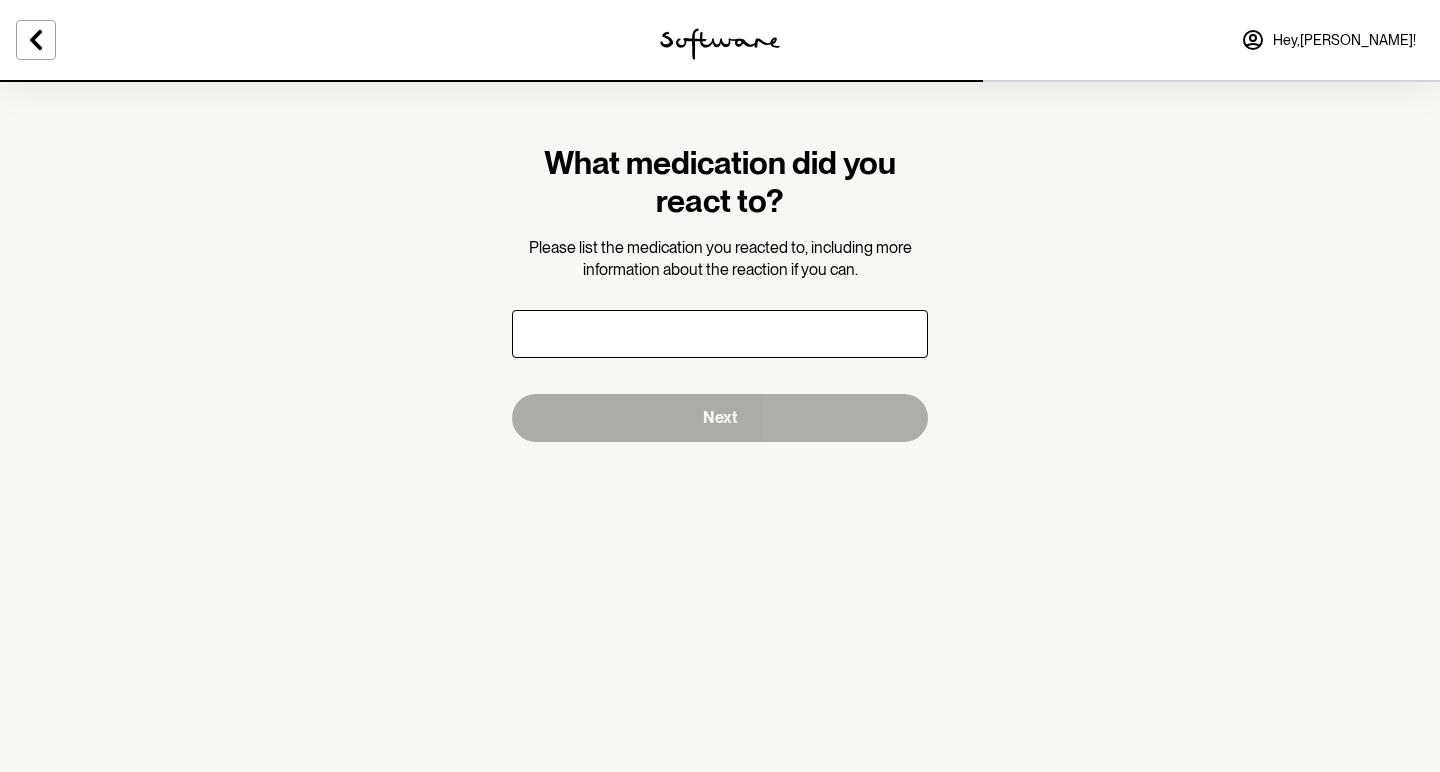 click at bounding box center (720, 334) 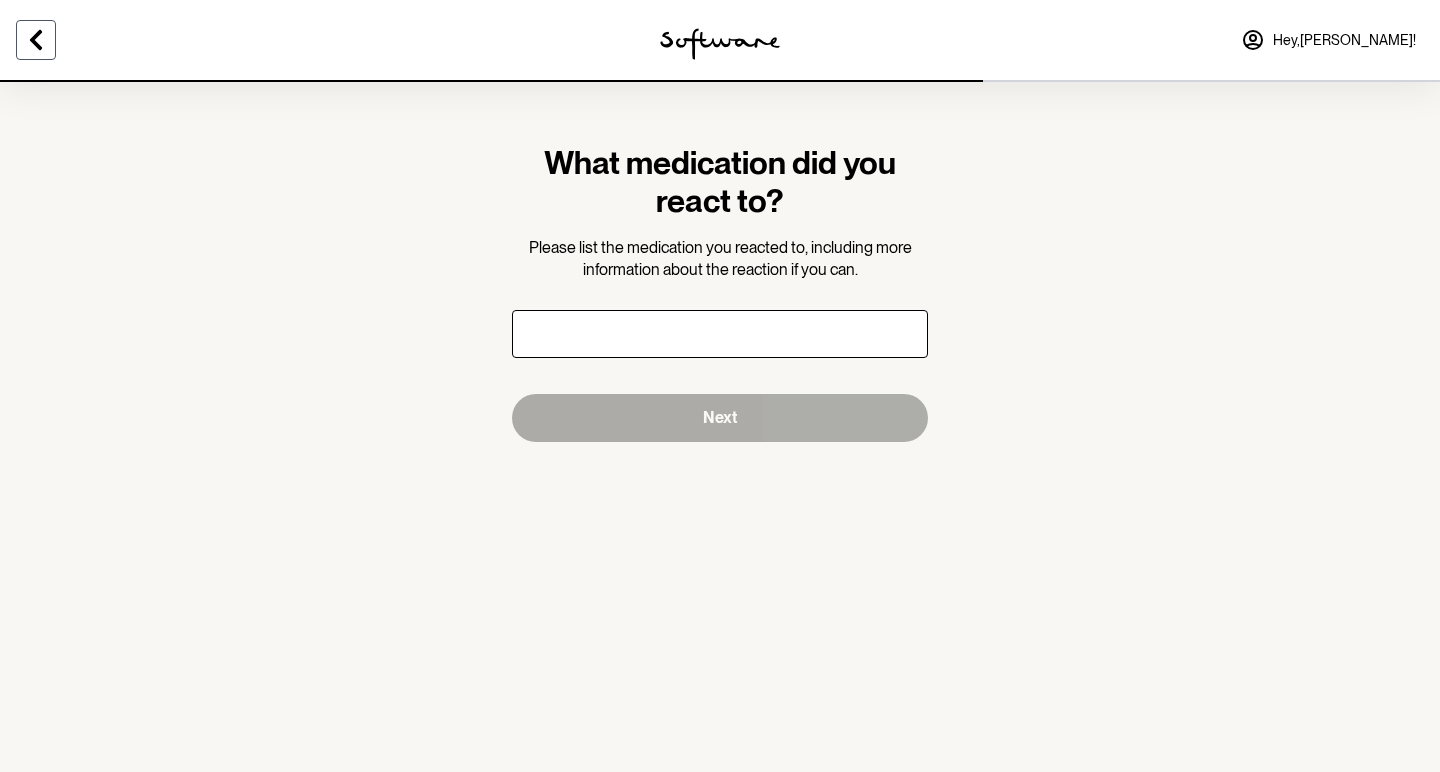 click 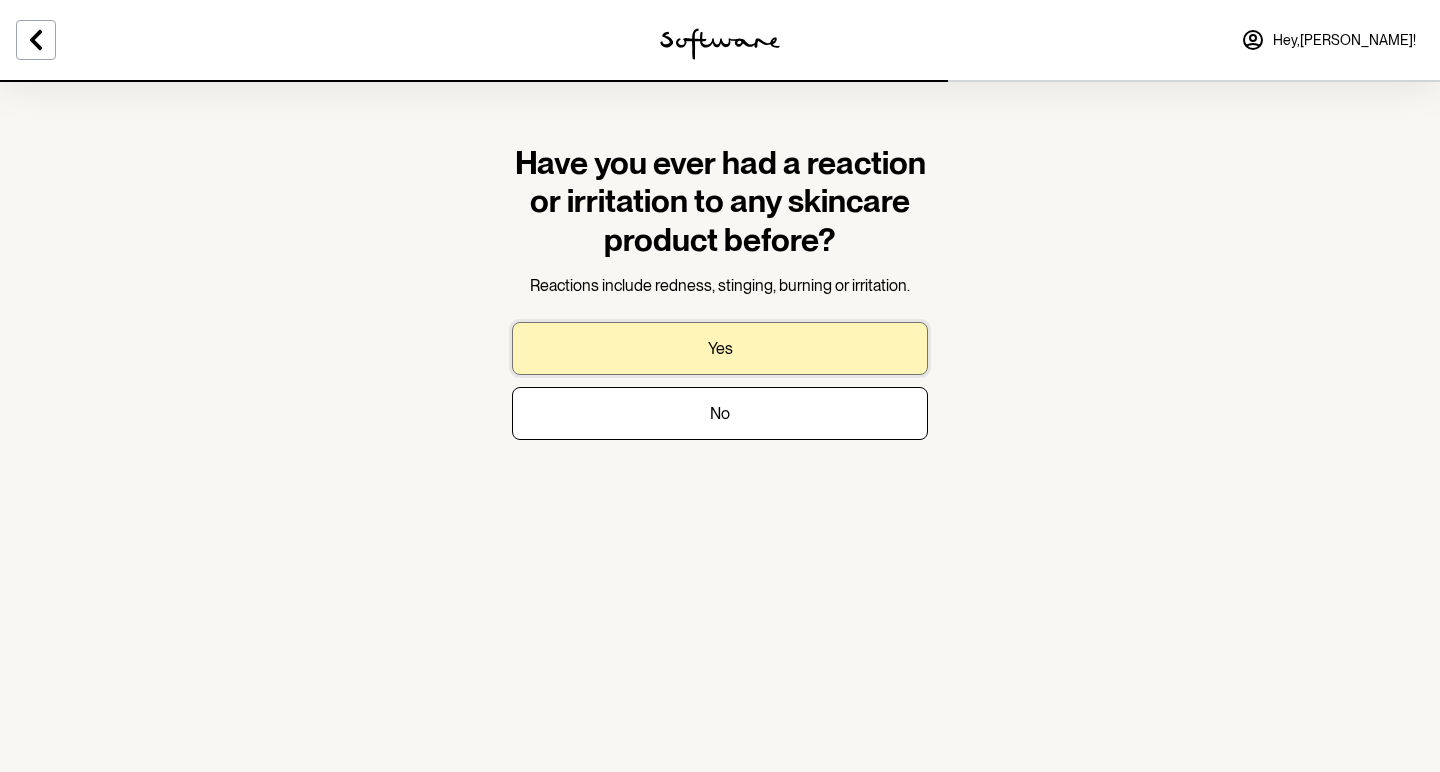 click on "Yes" at bounding box center [720, 348] 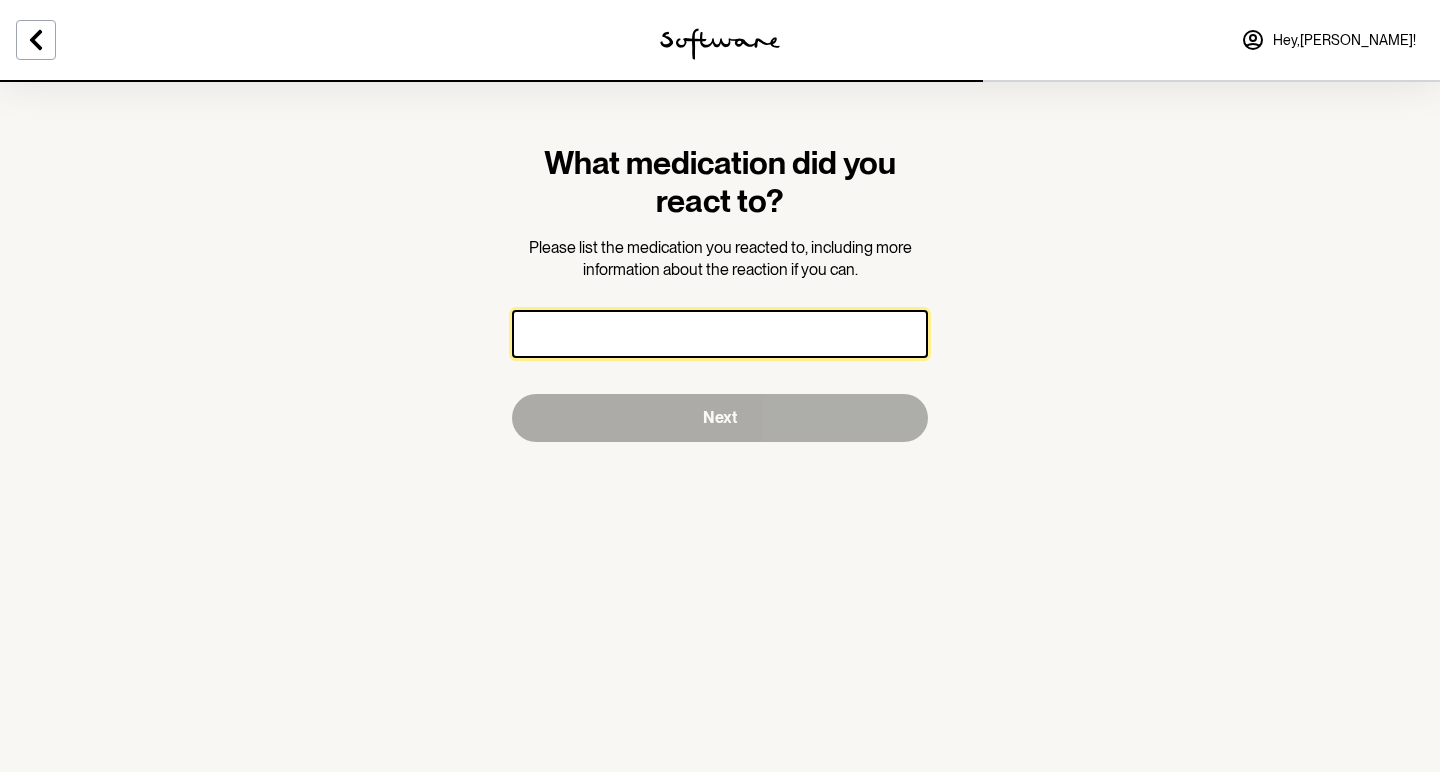 click at bounding box center [720, 334] 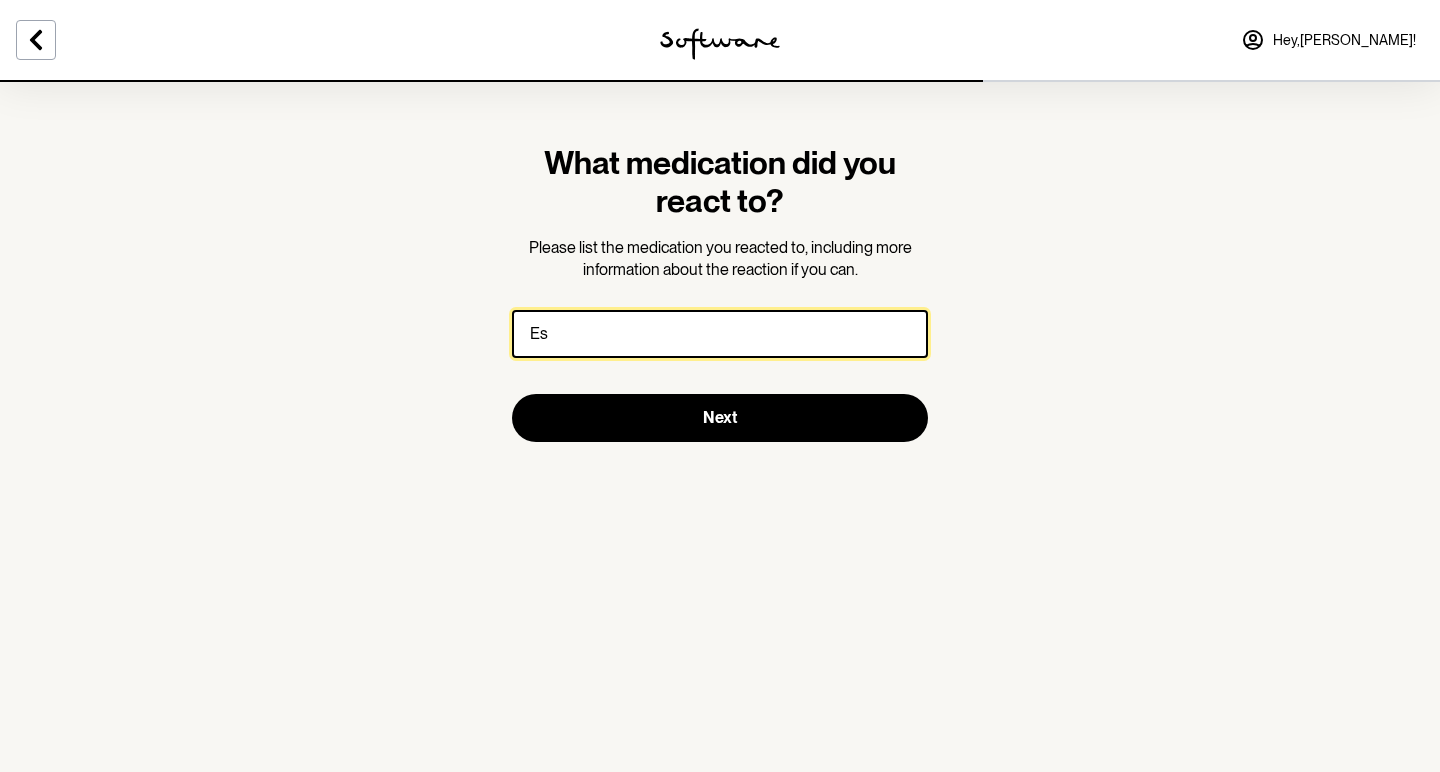 type on "E" 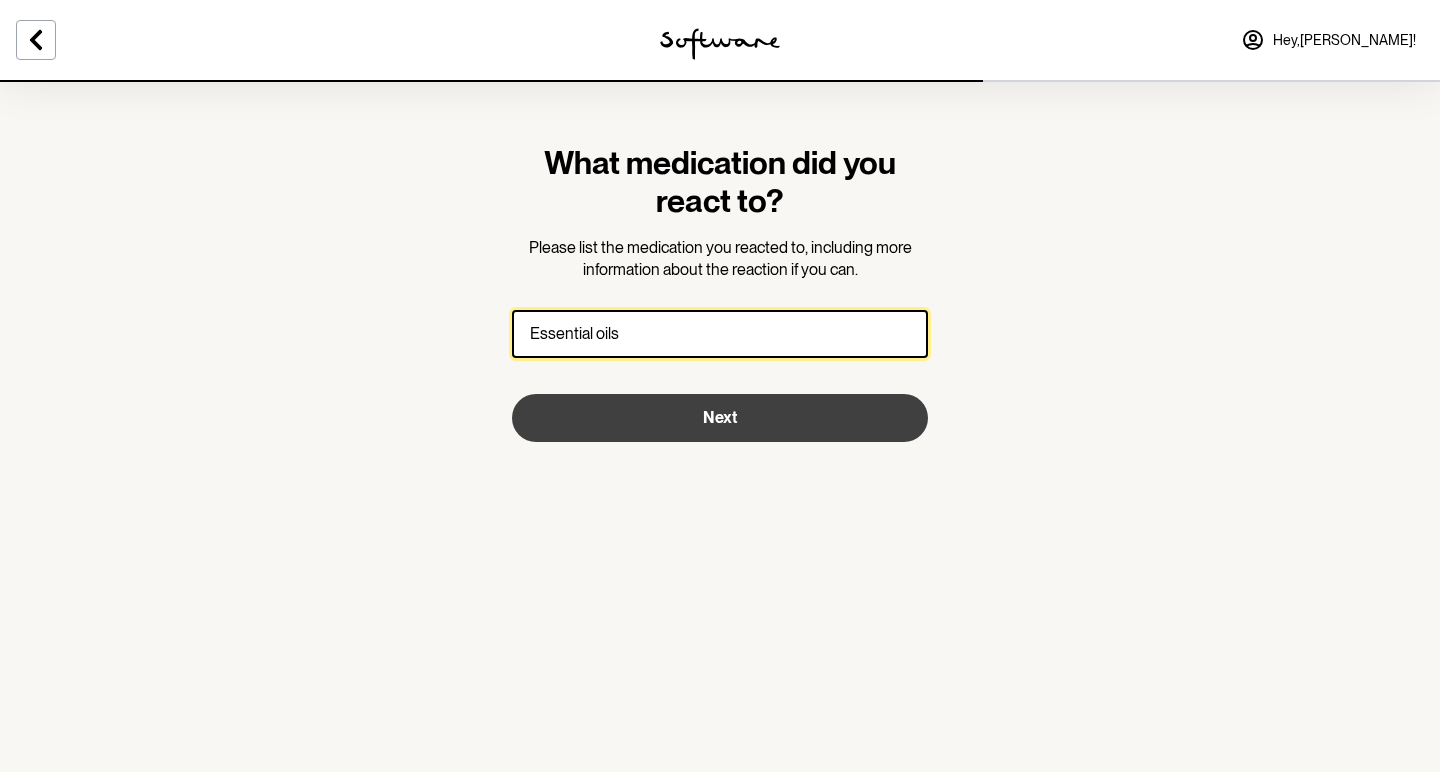 type on "Essential oils" 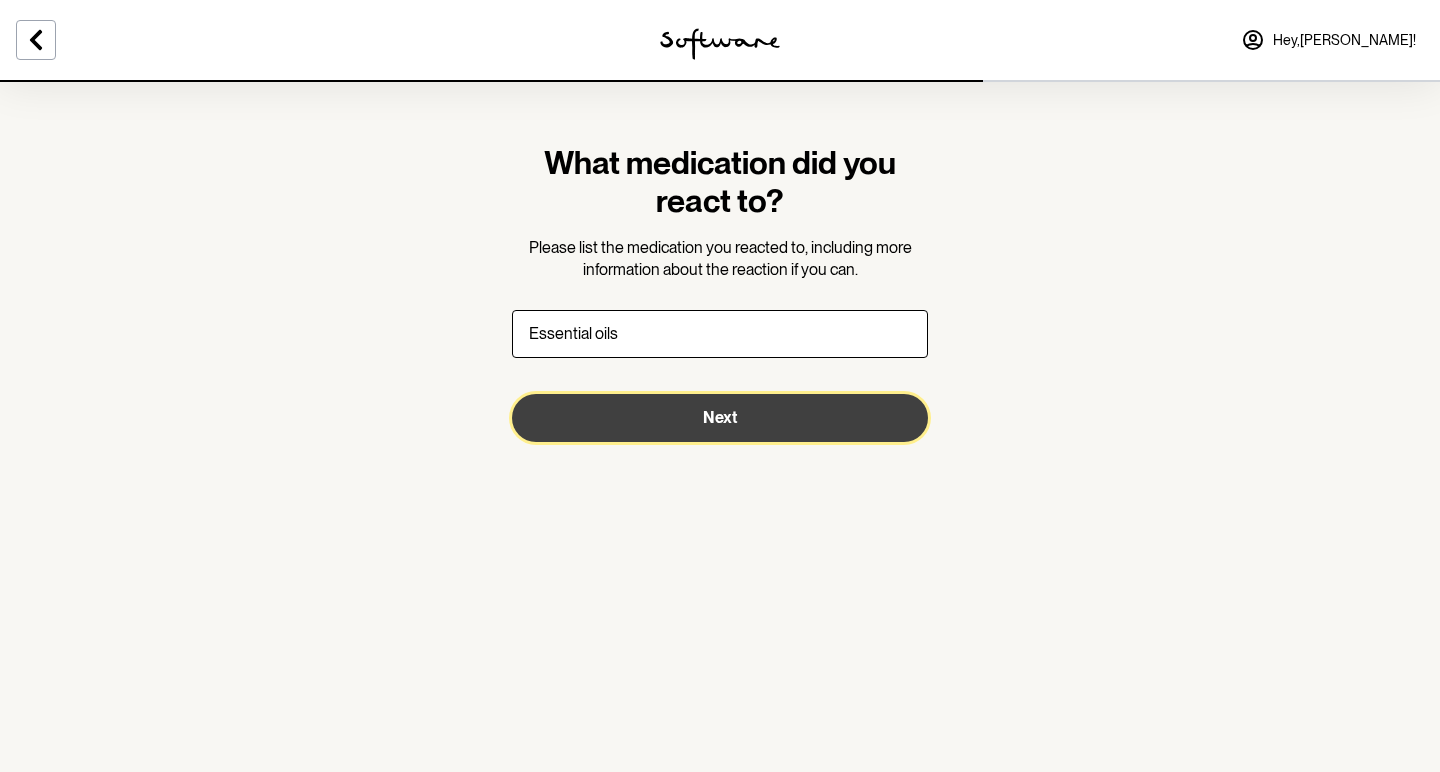 click on "Next" at bounding box center [720, 418] 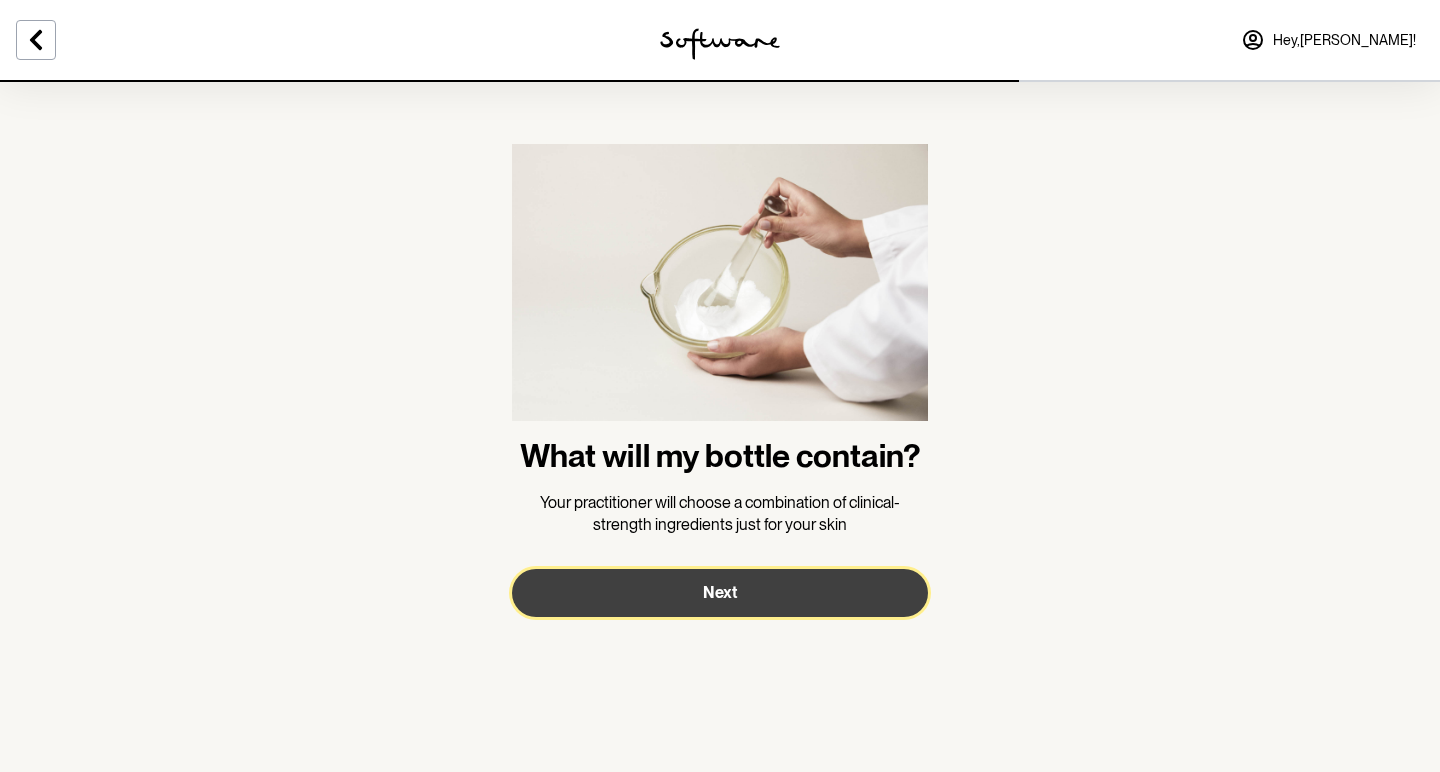 click on "Next" at bounding box center (720, 593) 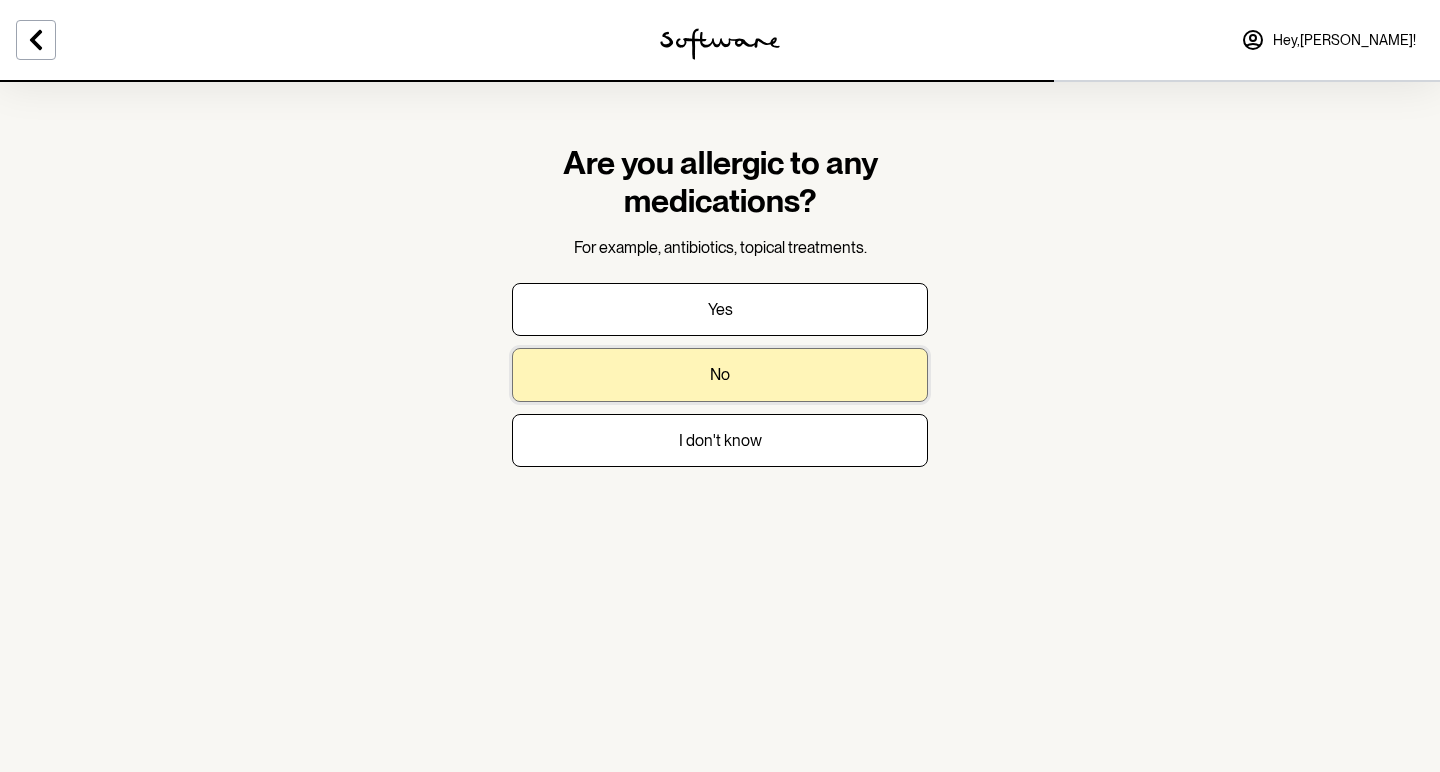 click on "No" at bounding box center (720, 374) 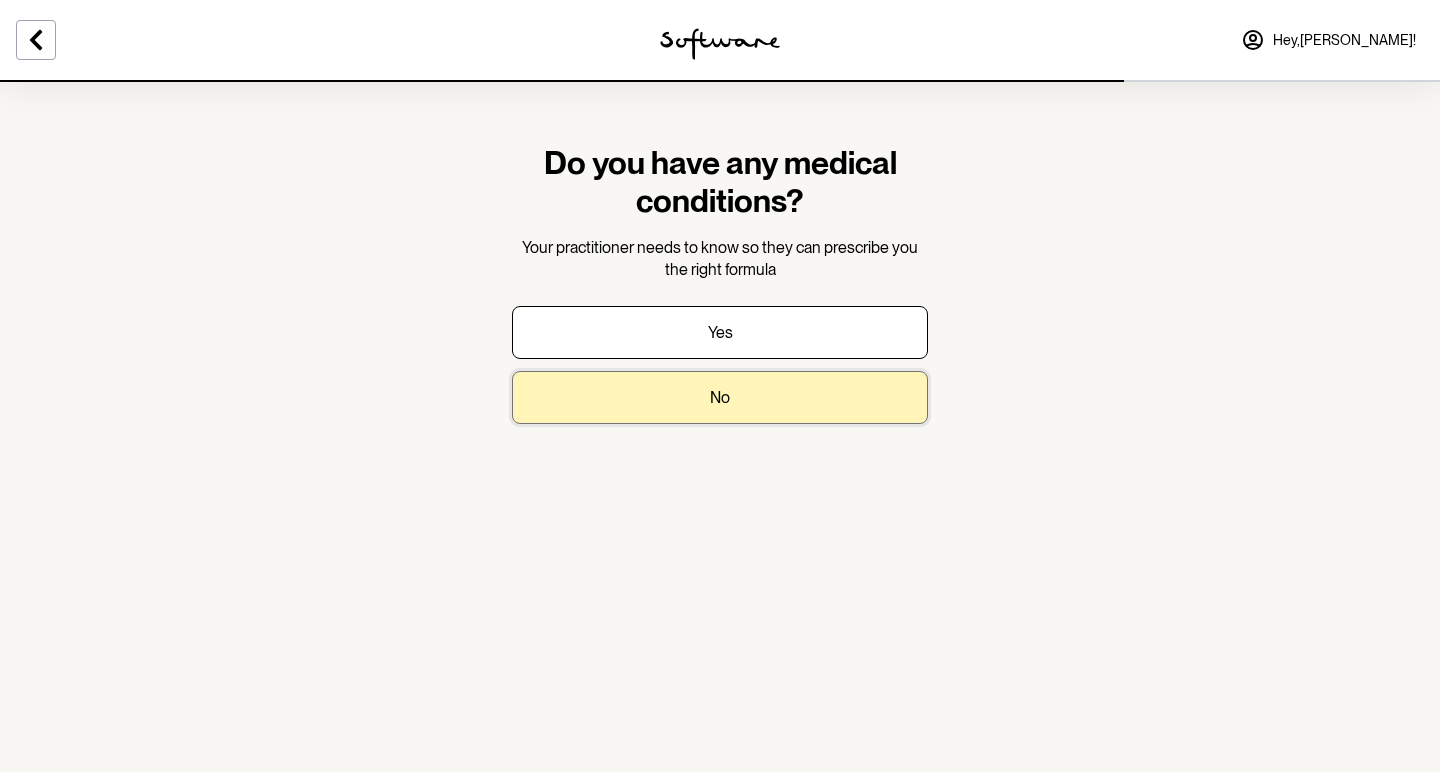 click on "No" at bounding box center [720, 397] 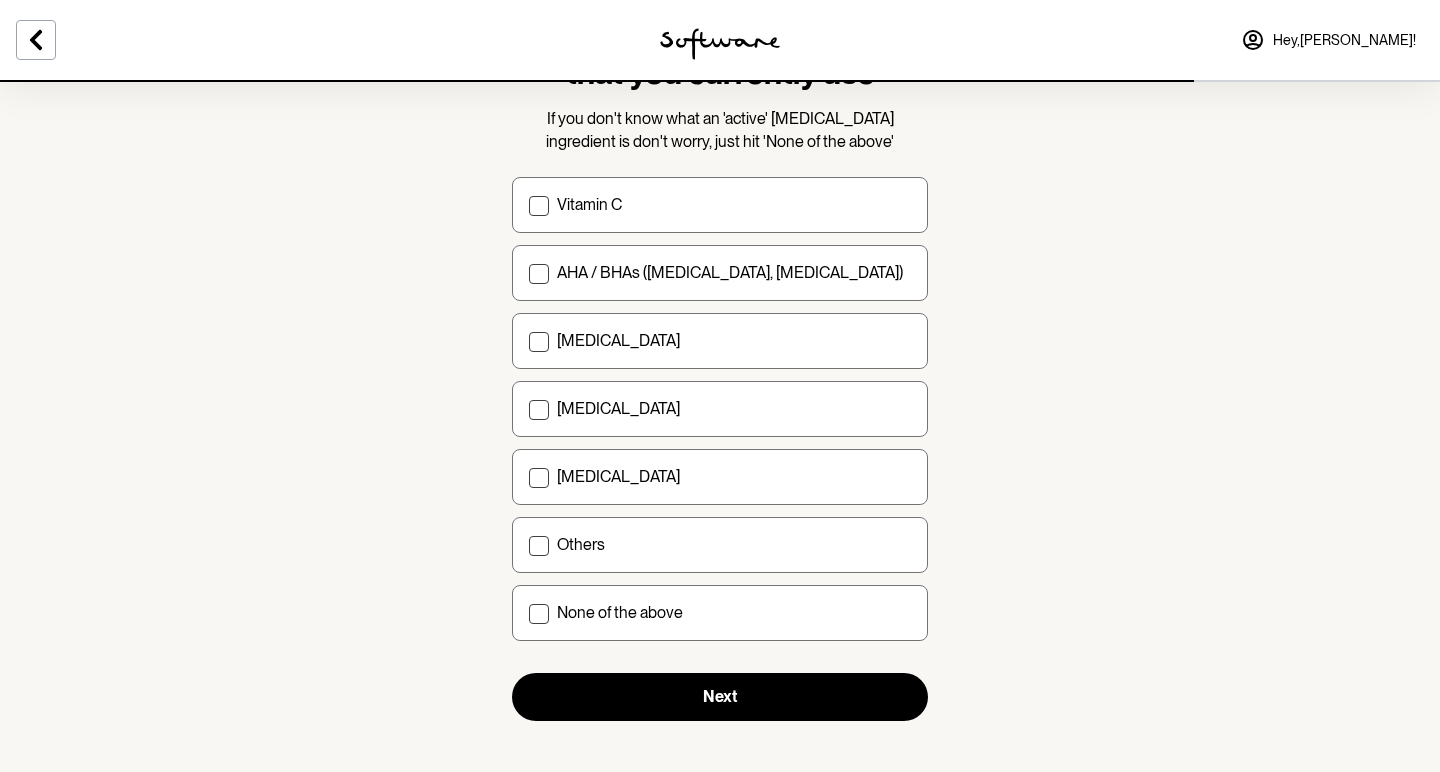 scroll, scrollTop: 180, scrollLeft: 0, axis: vertical 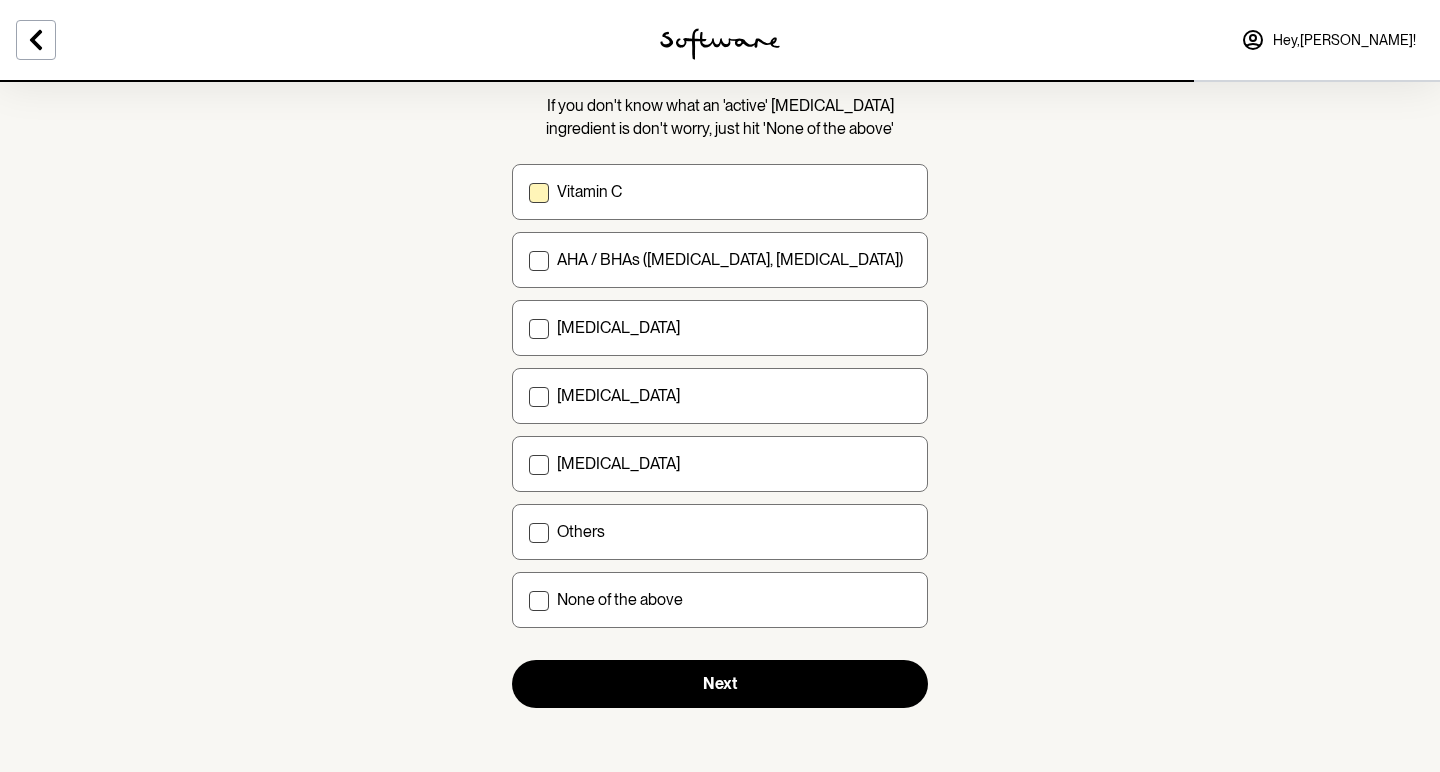 click on "Vitamin C" at bounding box center (720, 192) 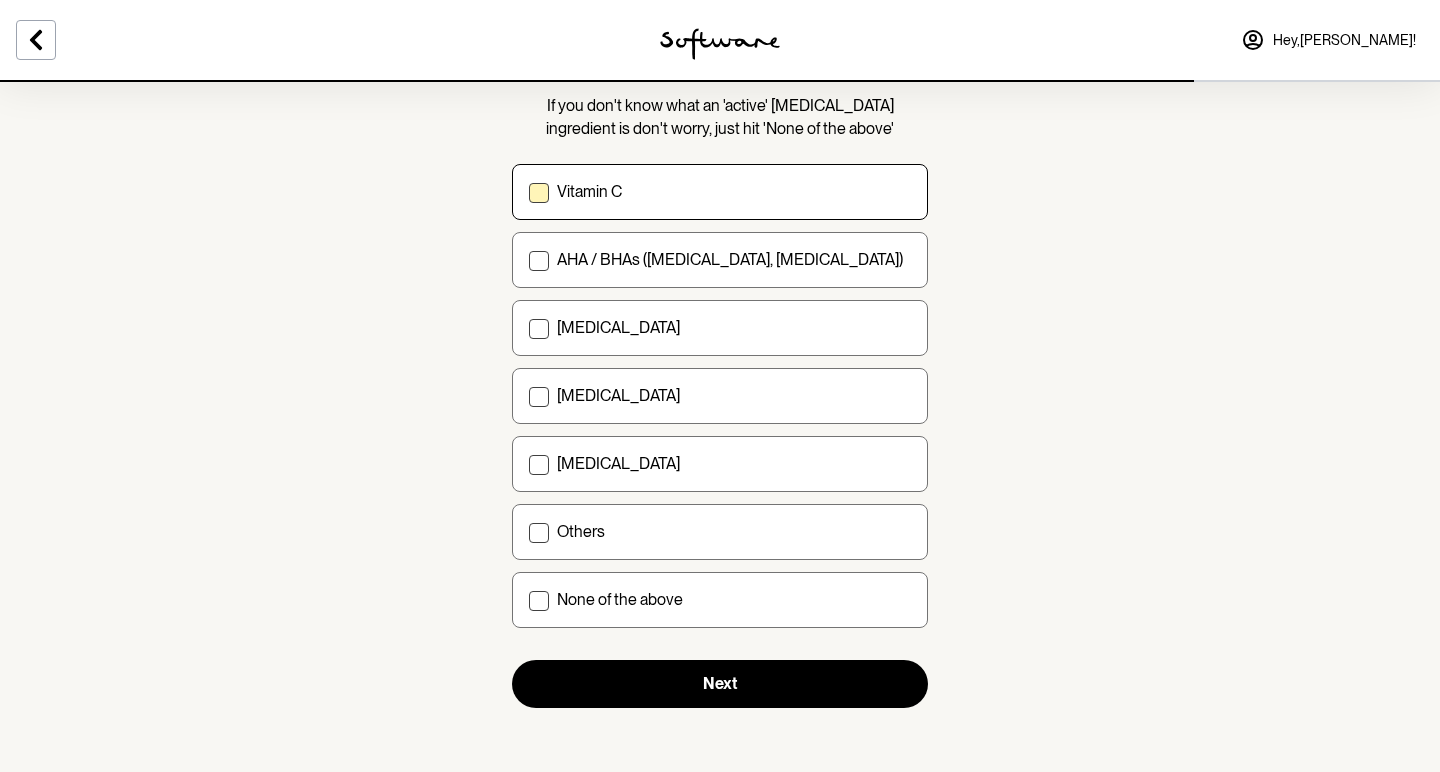 click on "Vitamin C" at bounding box center [528, 192] 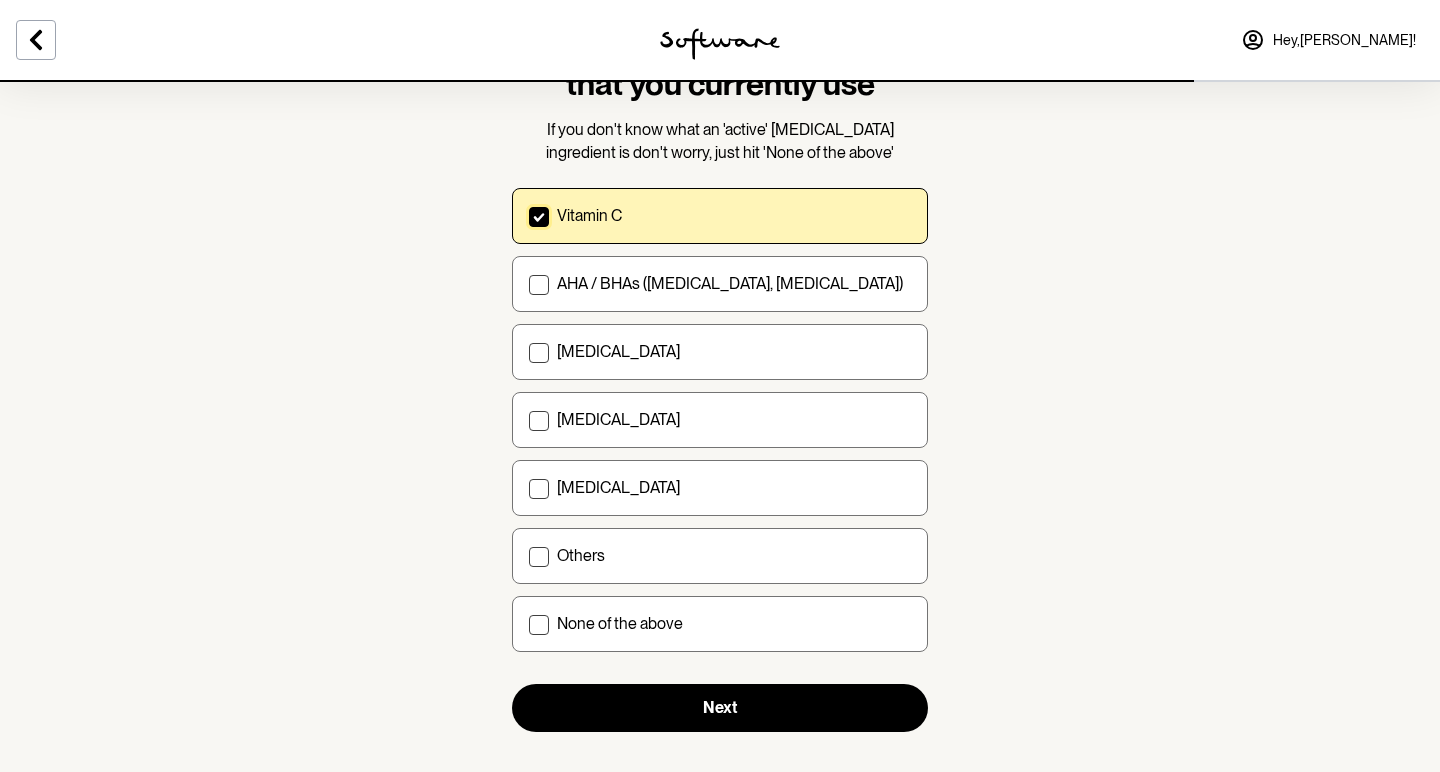 scroll, scrollTop: 180, scrollLeft: 0, axis: vertical 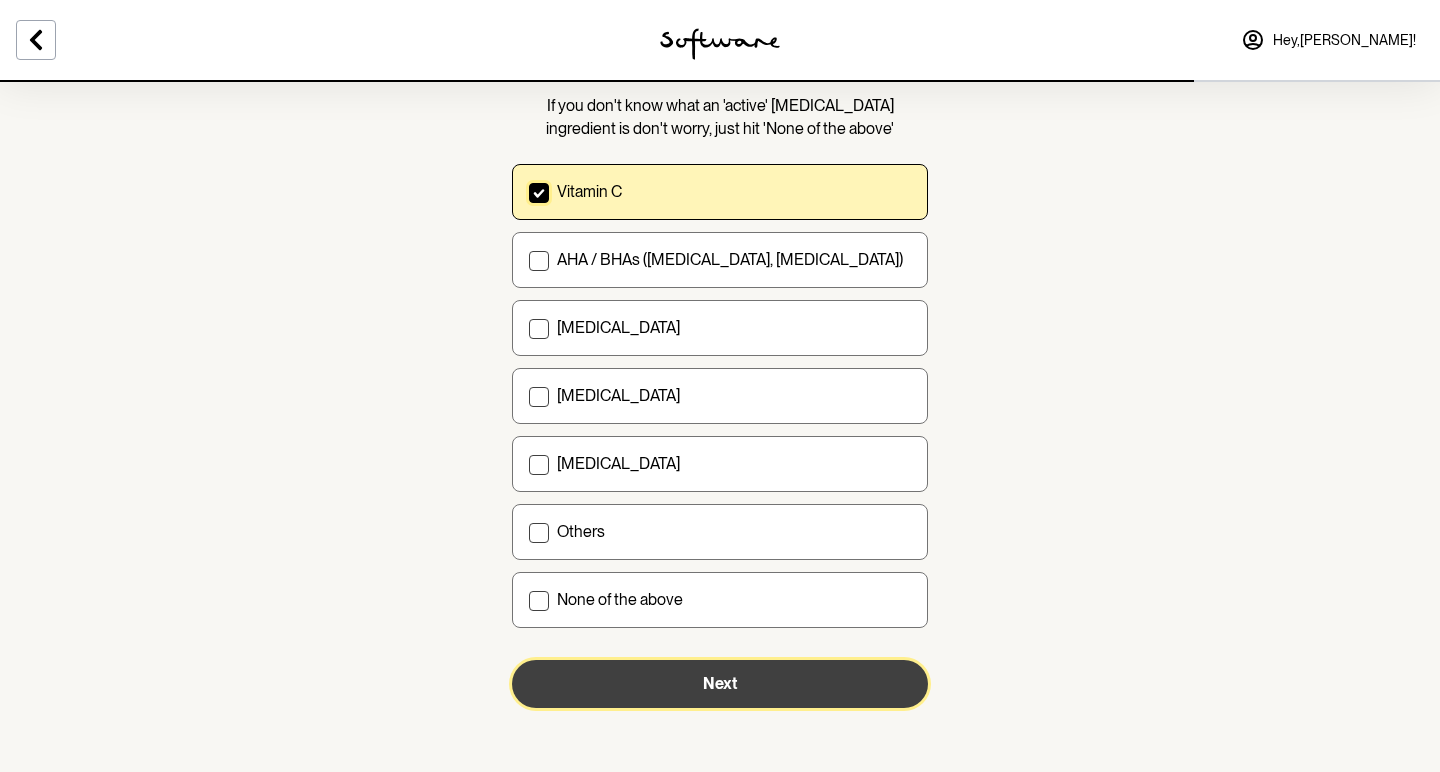 click on "Next" at bounding box center (720, 684) 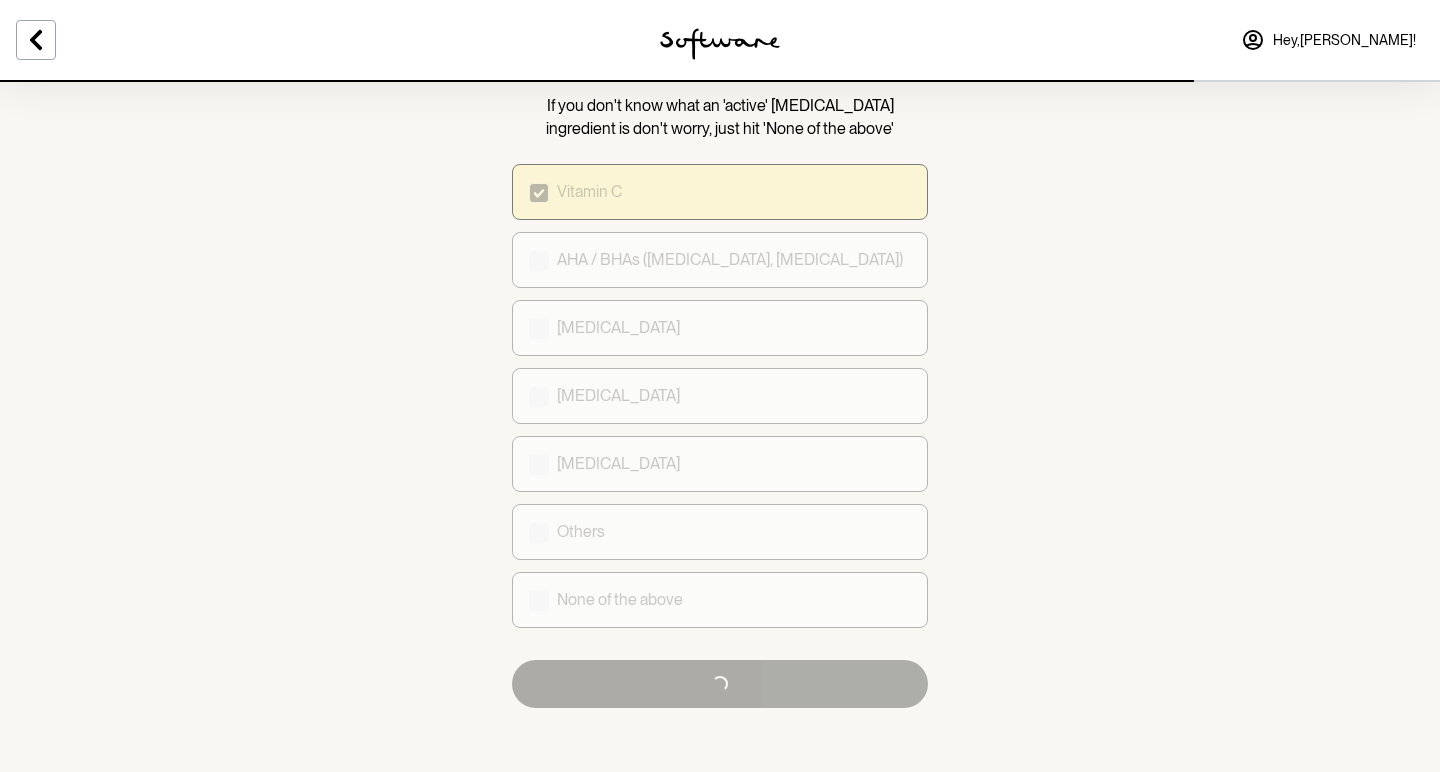 scroll, scrollTop: 0, scrollLeft: 0, axis: both 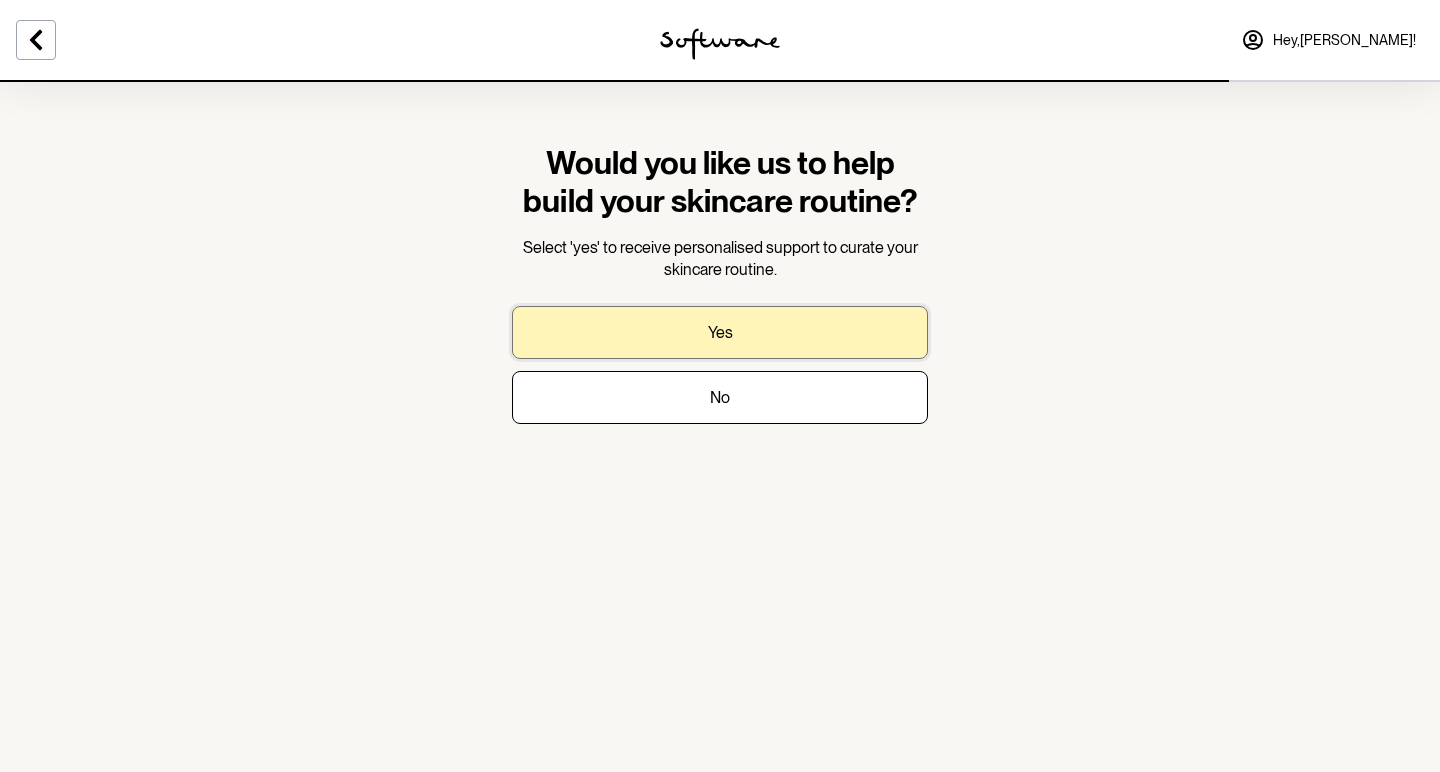 click on "Yes" at bounding box center [720, 332] 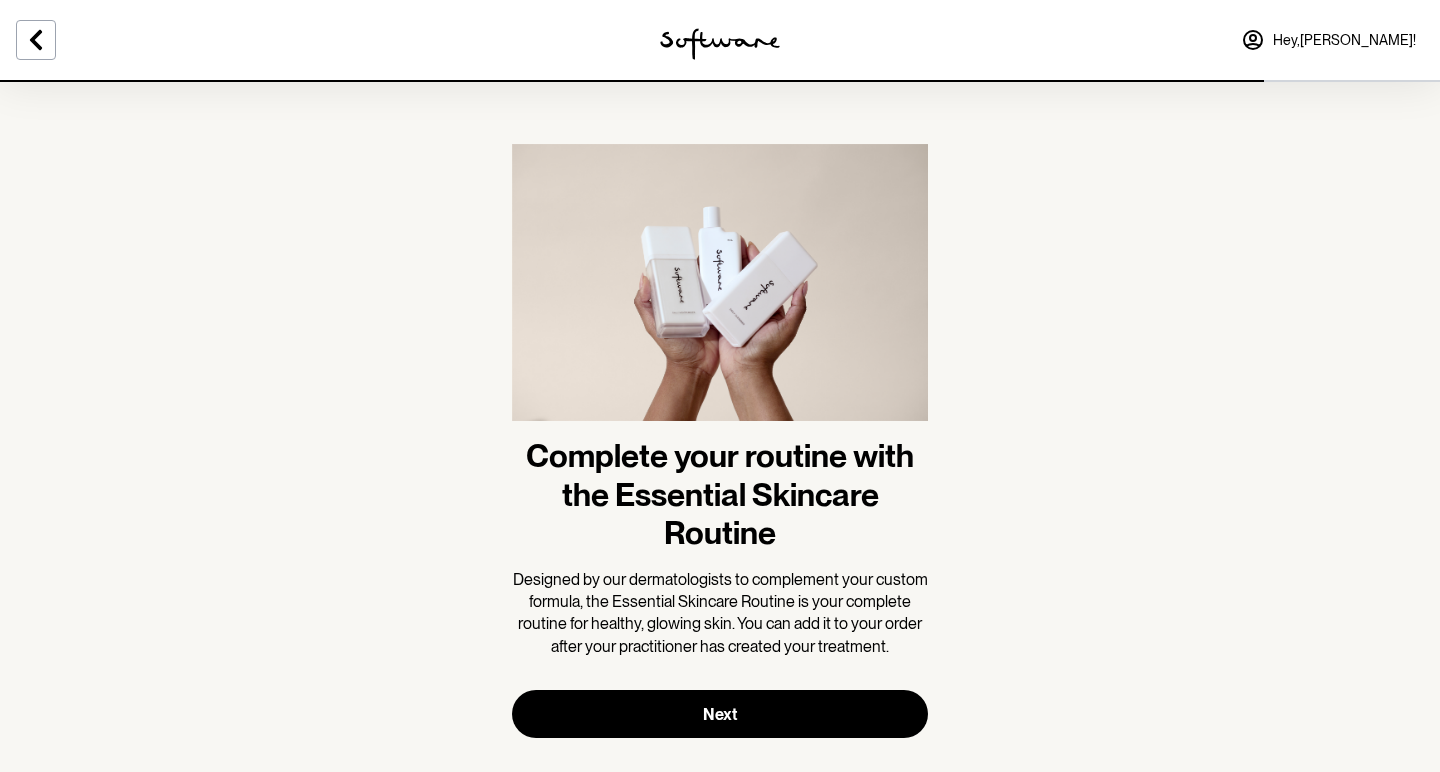 scroll, scrollTop: 30, scrollLeft: 0, axis: vertical 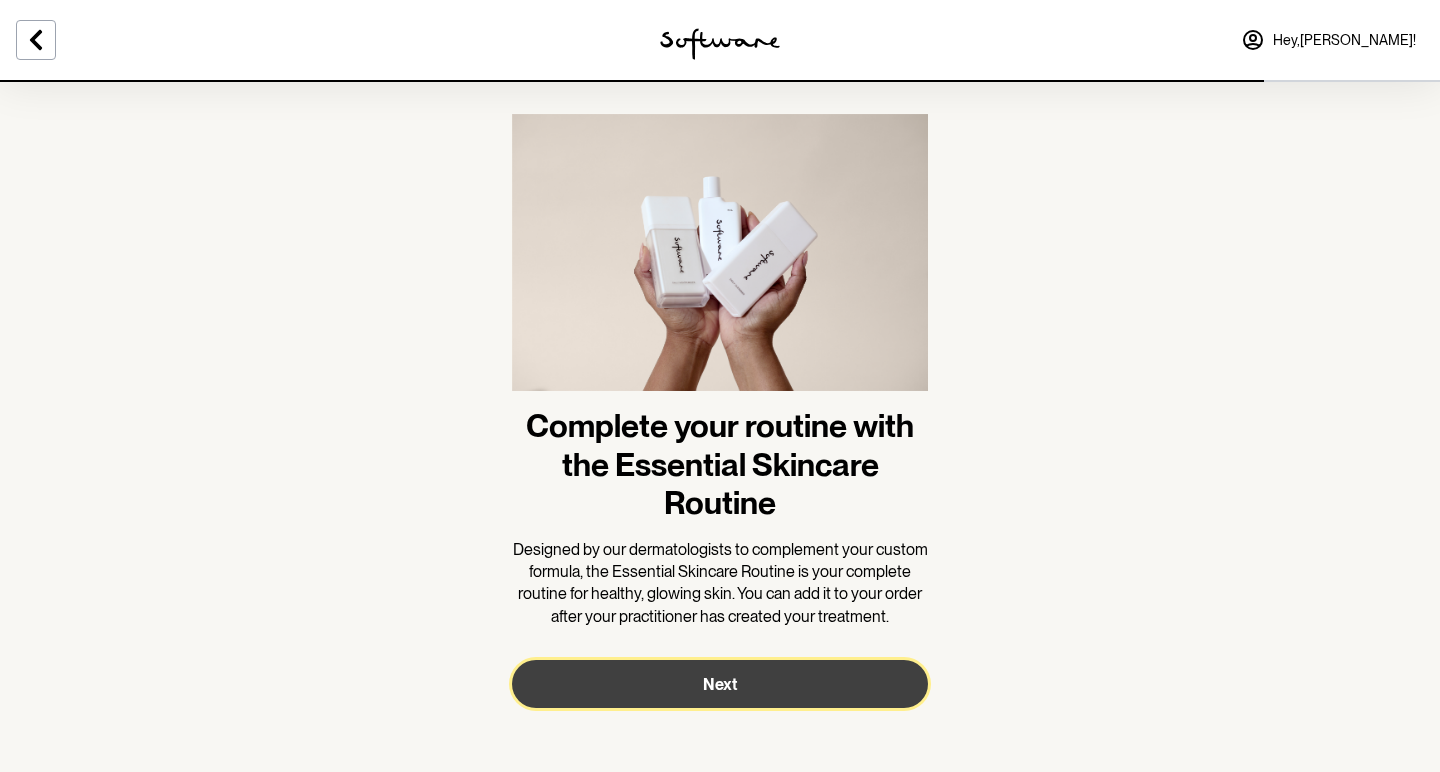 click on "Next" at bounding box center [720, 684] 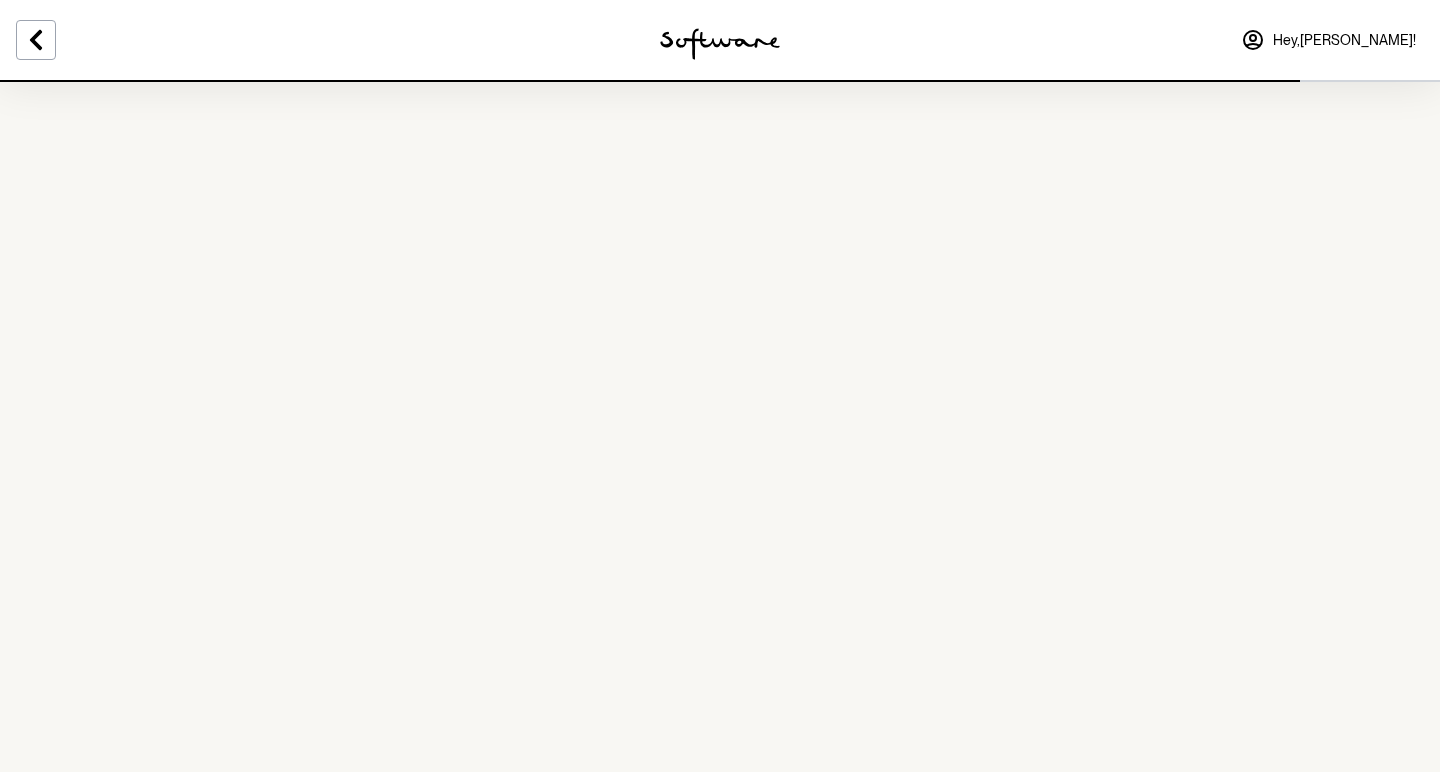 scroll, scrollTop: 0, scrollLeft: 0, axis: both 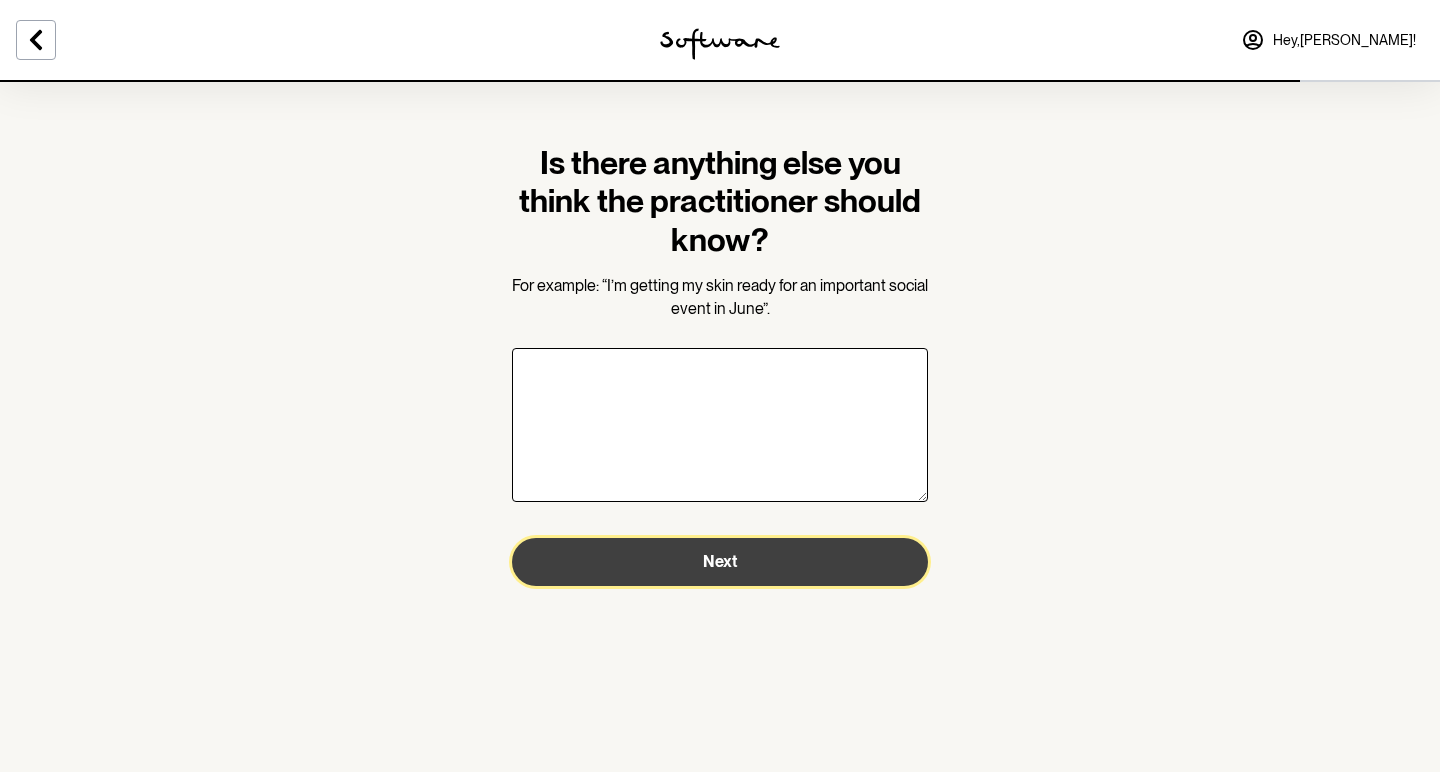 click on "Next" at bounding box center [720, 562] 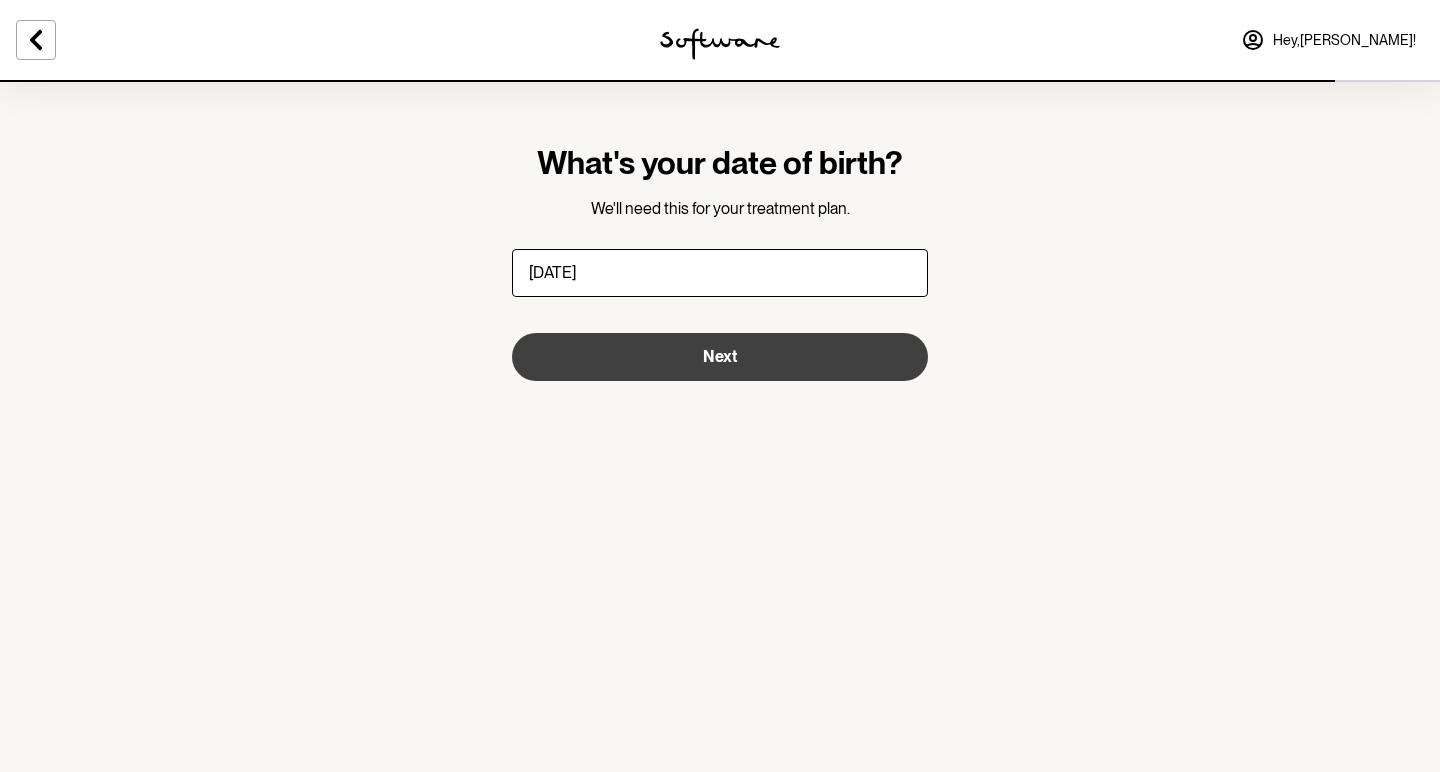 type on "[DATE]" 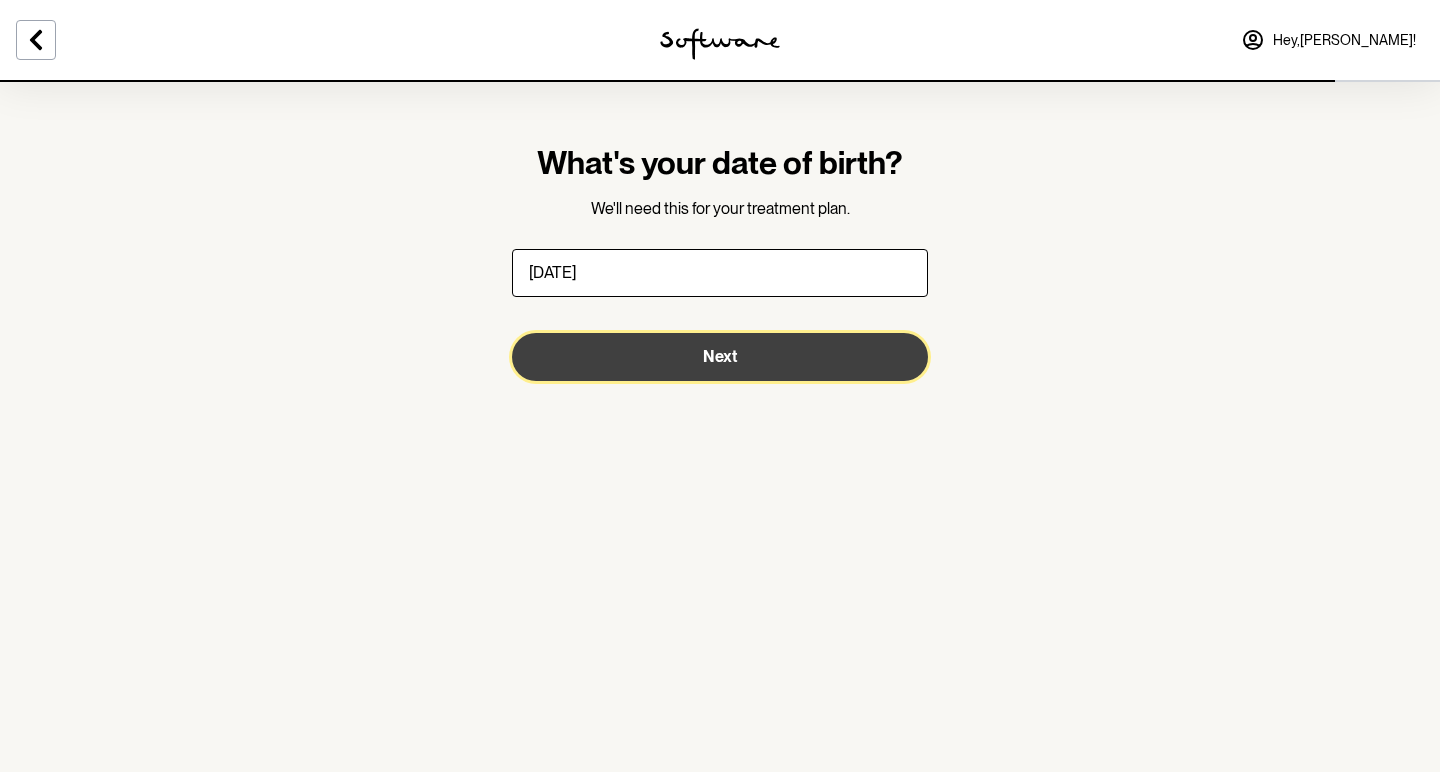click on "Next" at bounding box center [720, 357] 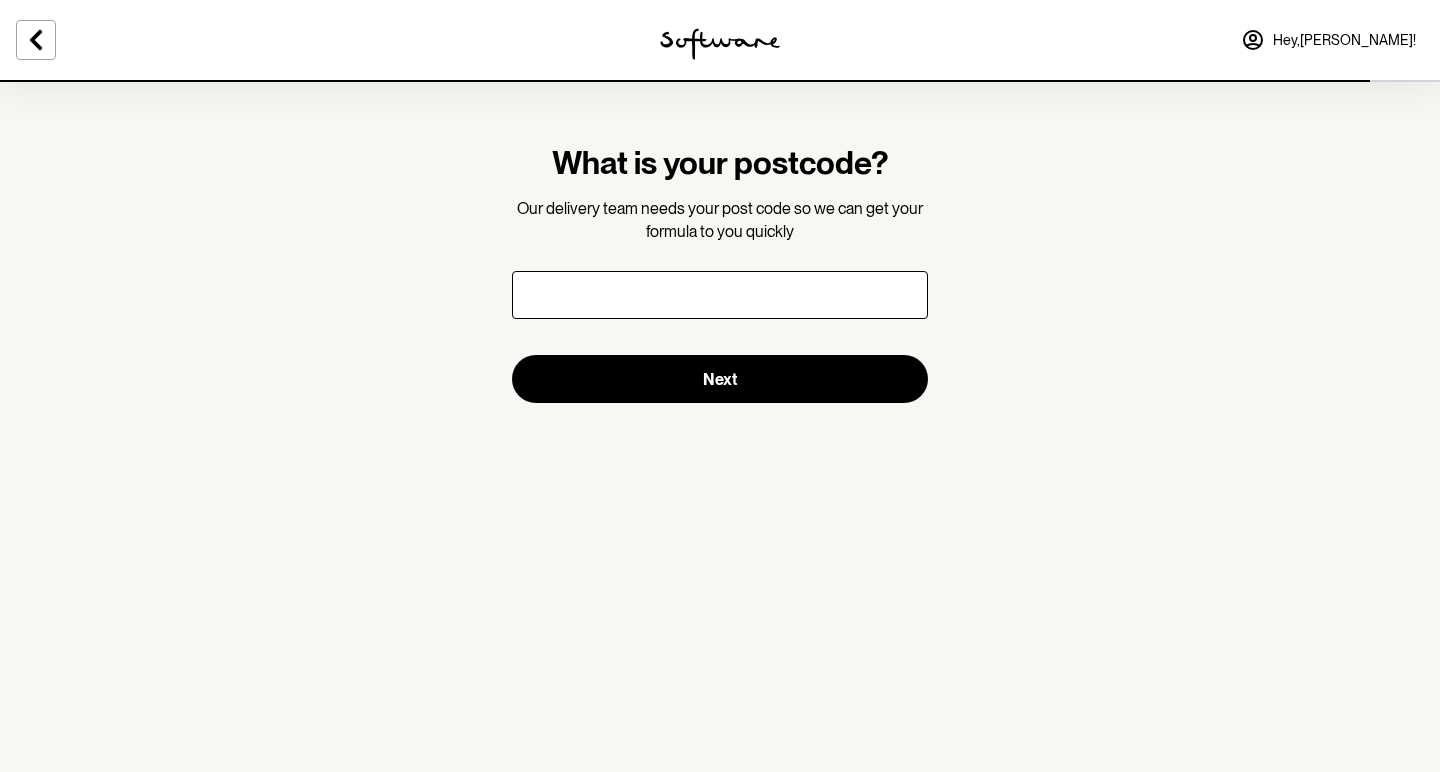 click at bounding box center (720, 295) 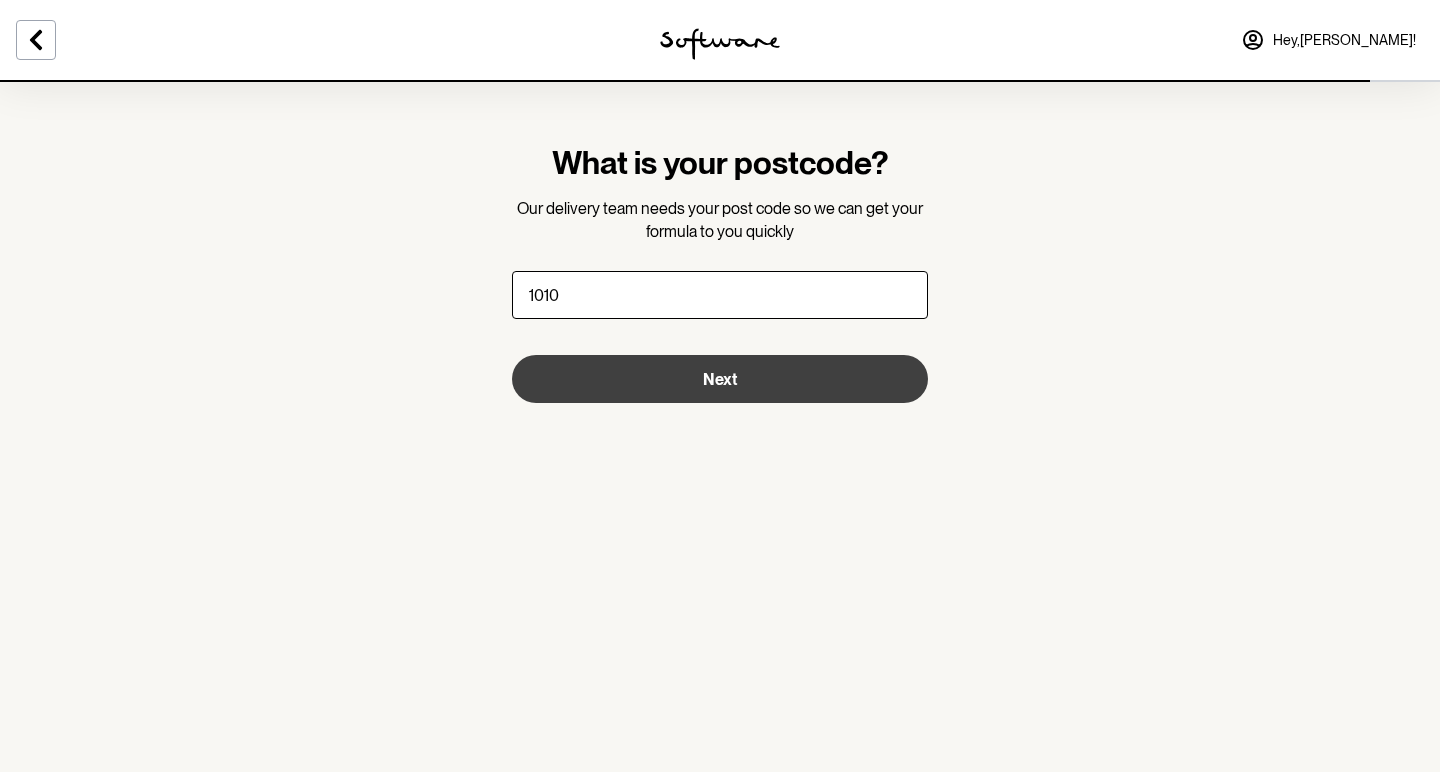 type on "1010" 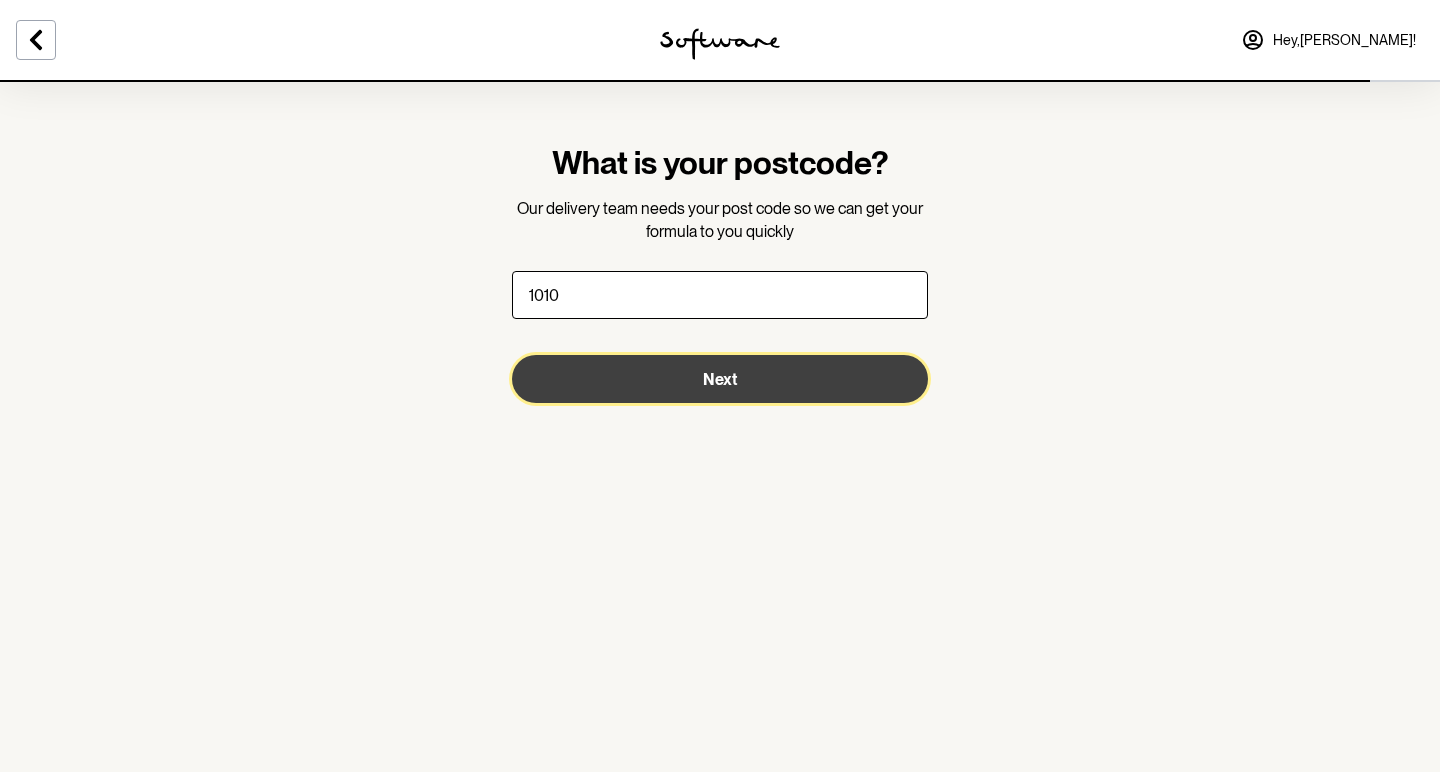click on "Next" at bounding box center [720, 379] 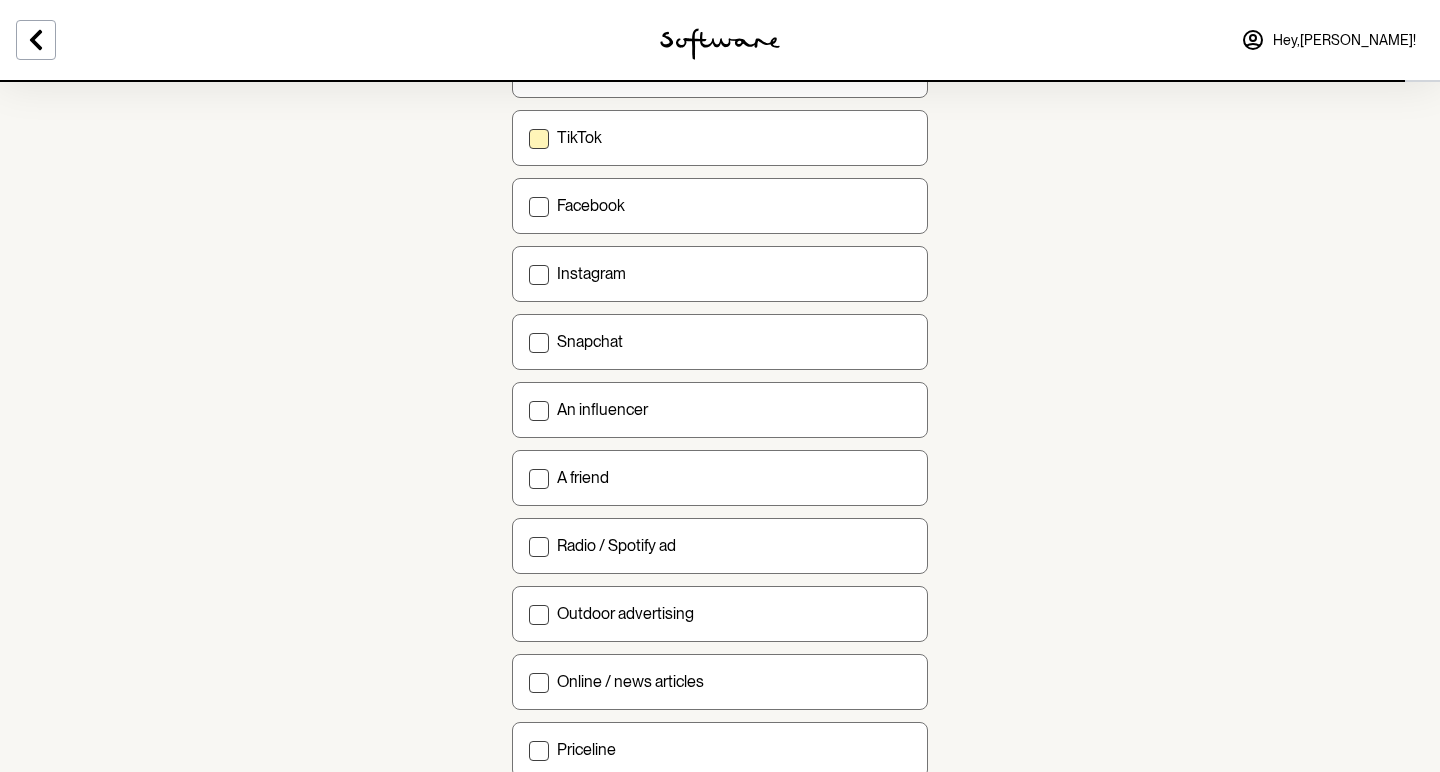 scroll, scrollTop: 0, scrollLeft: 0, axis: both 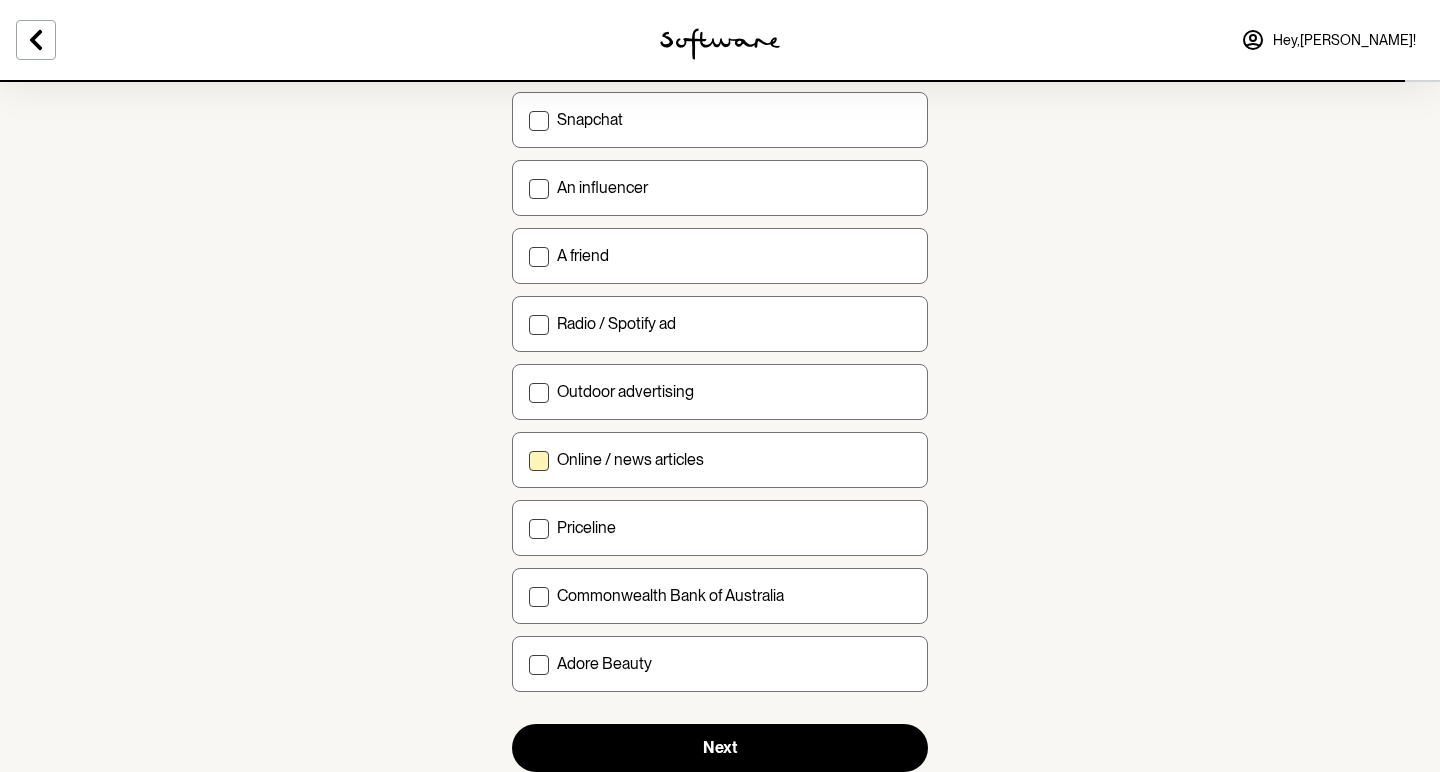 click on "Online / news articles" at bounding box center [630, 459] 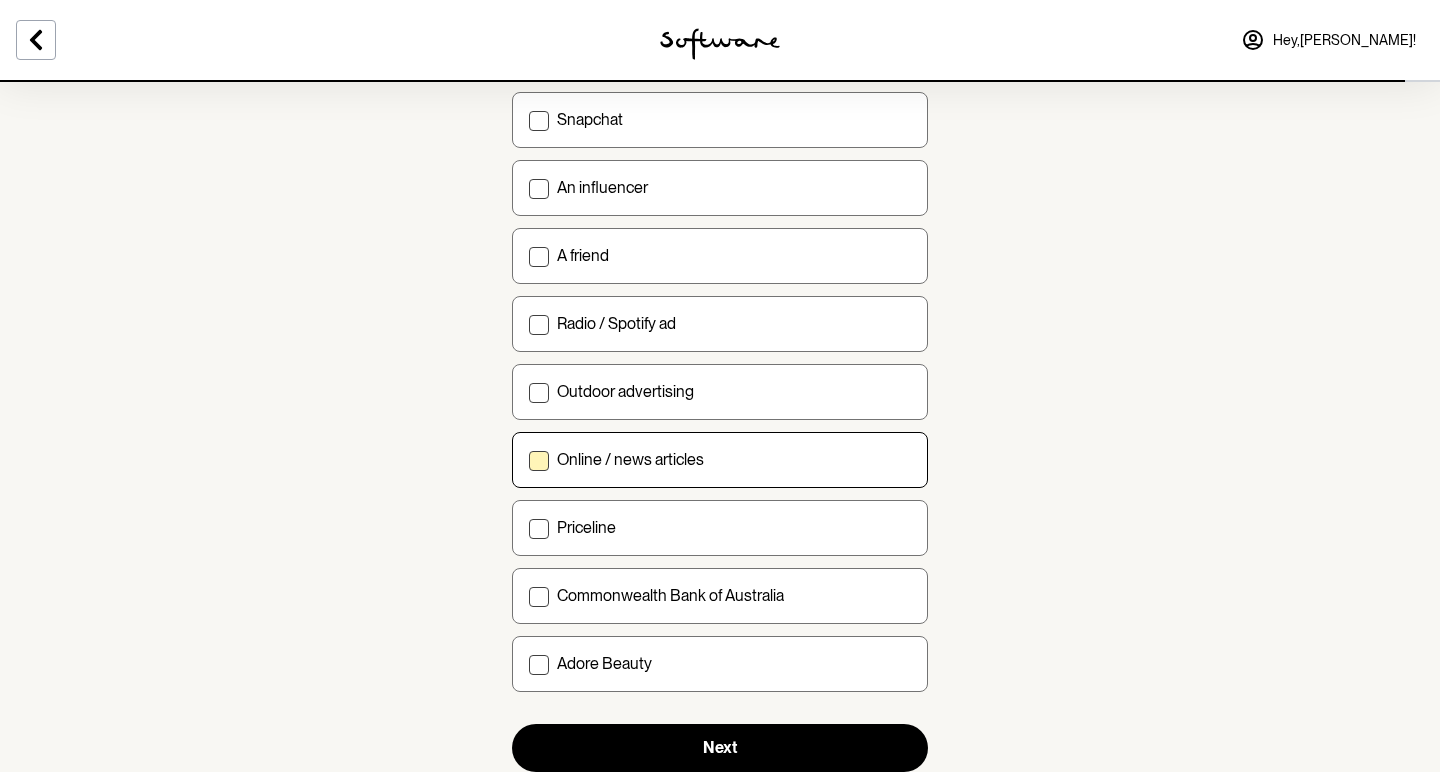 click on "Online / news articles" at bounding box center [528, 459] 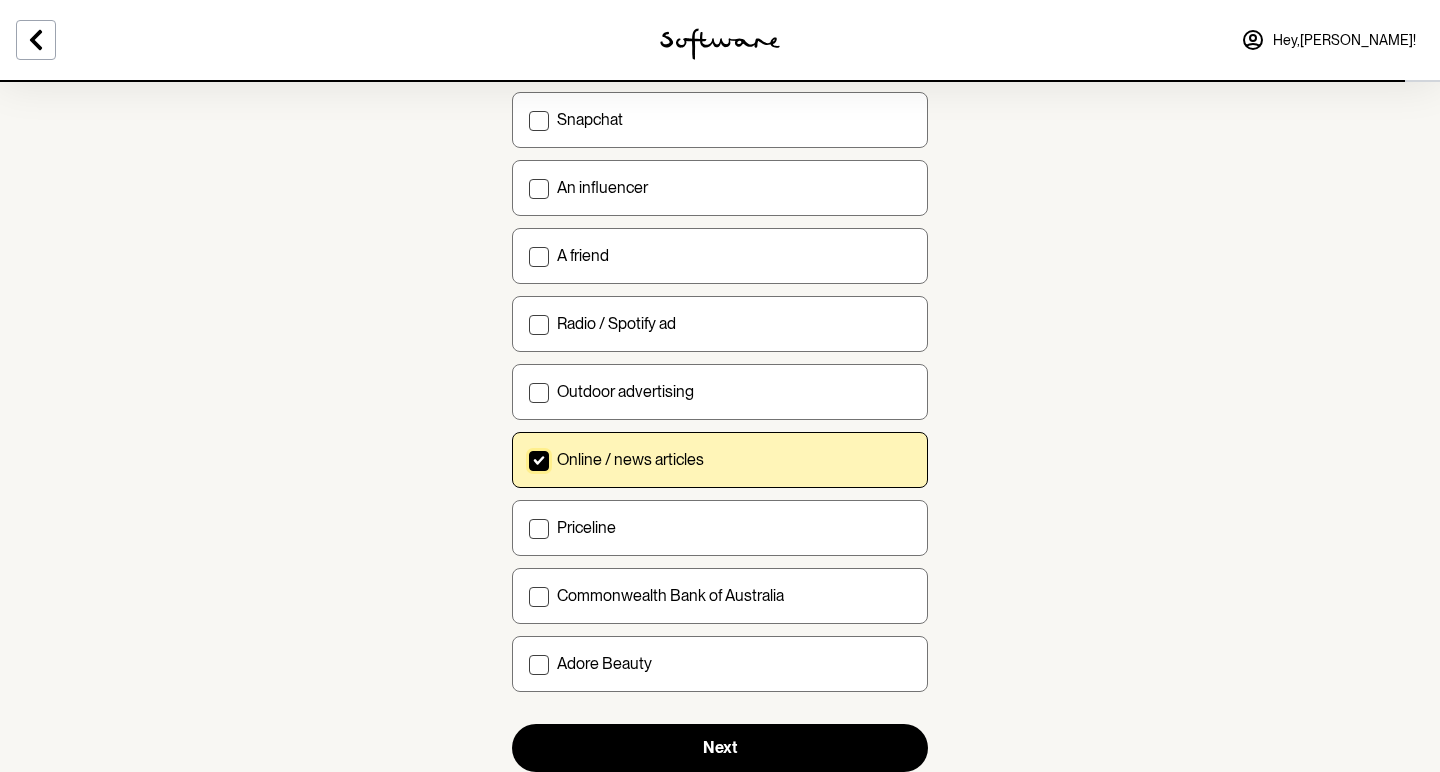 scroll, scrollTop: 625, scrollLeft: 0, axis: vertical 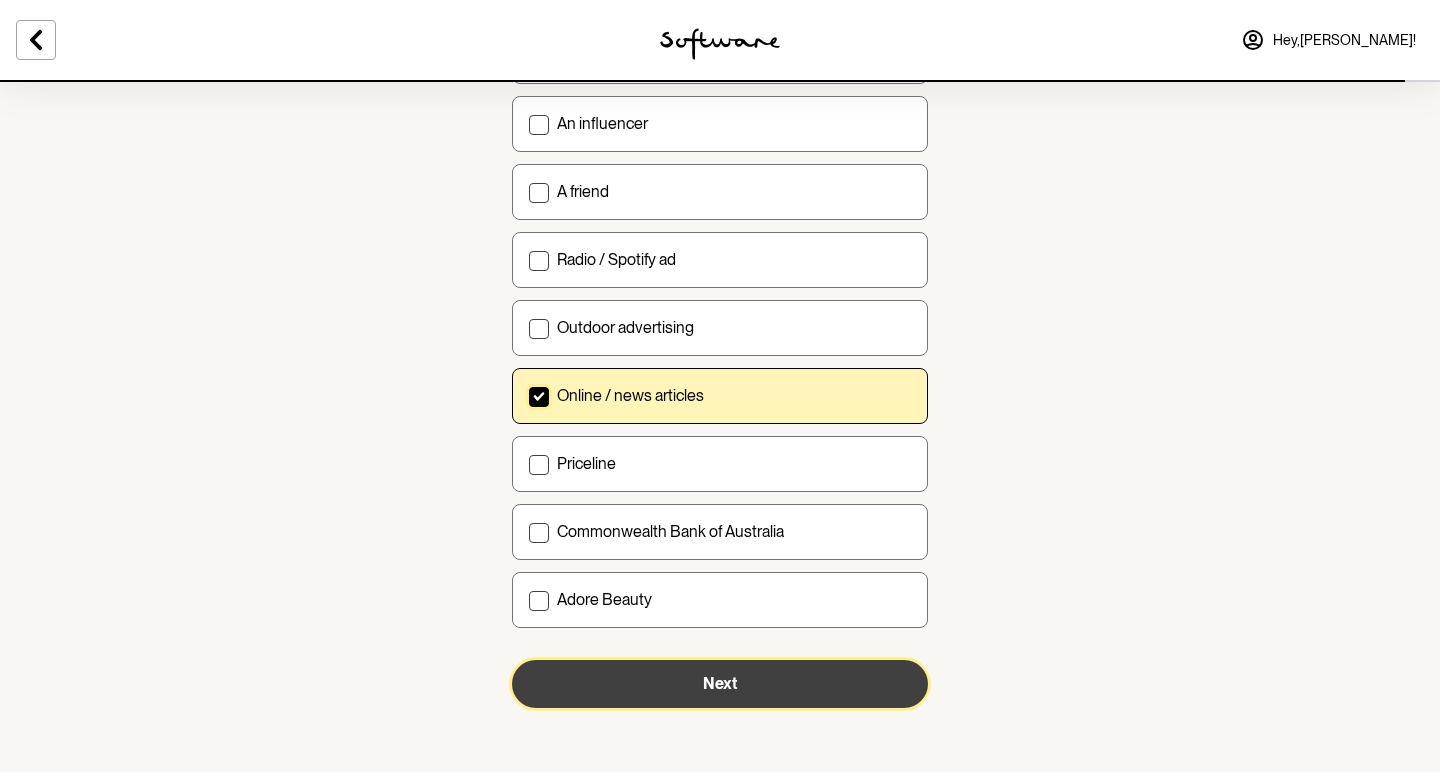 click on "Next" at bounding box center (720, 684) 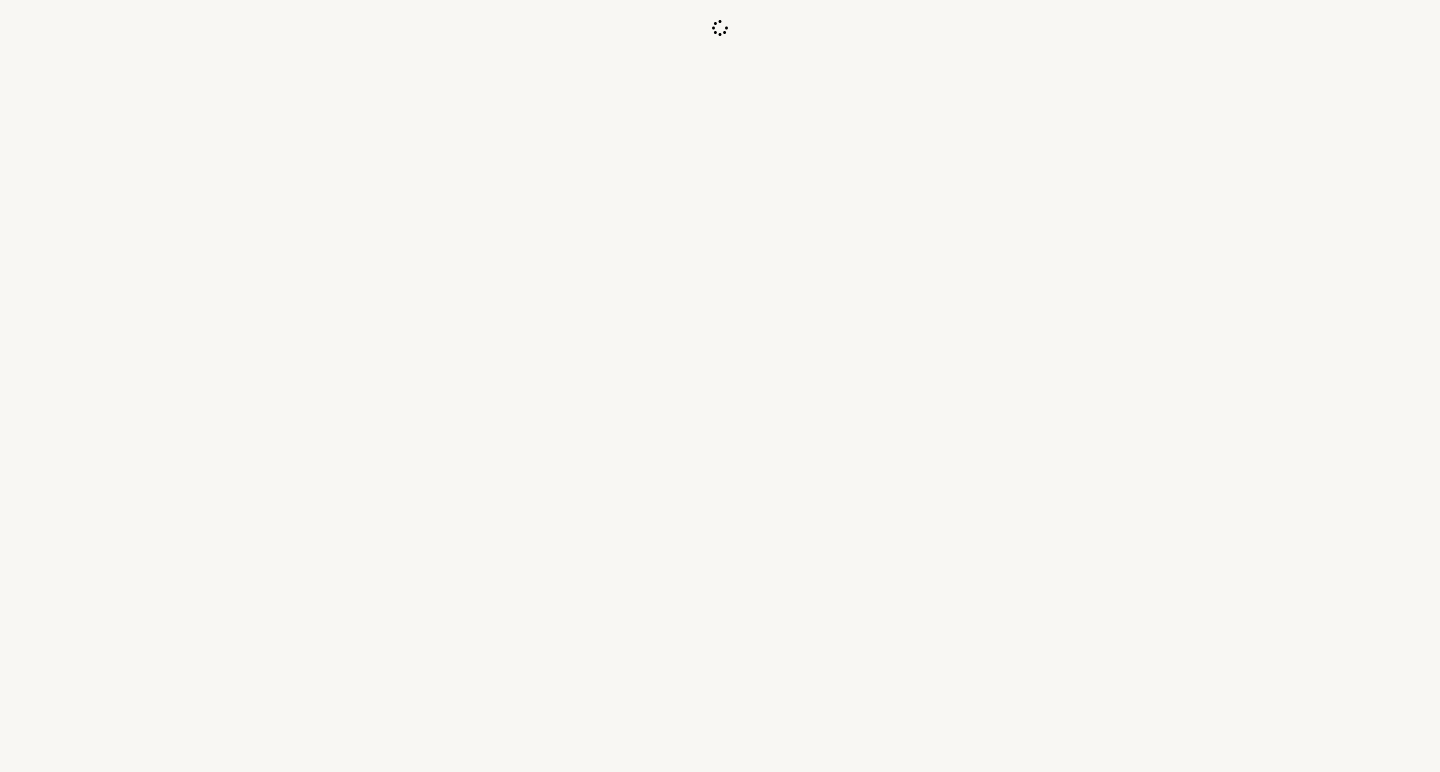 scroll, scrollTop: 0, scrollLeft: 0, axis: both 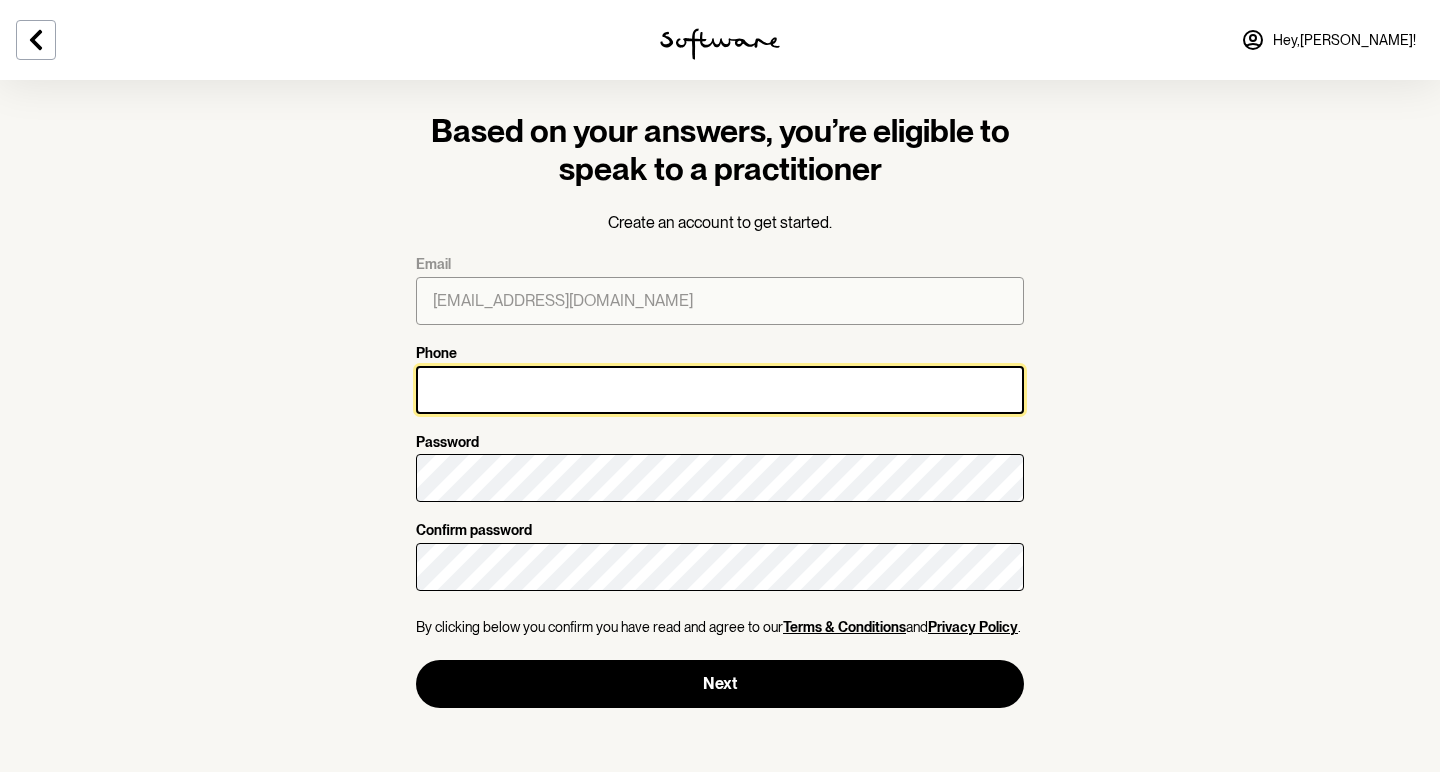 click on "Phone" at bounding box center [720, 390] 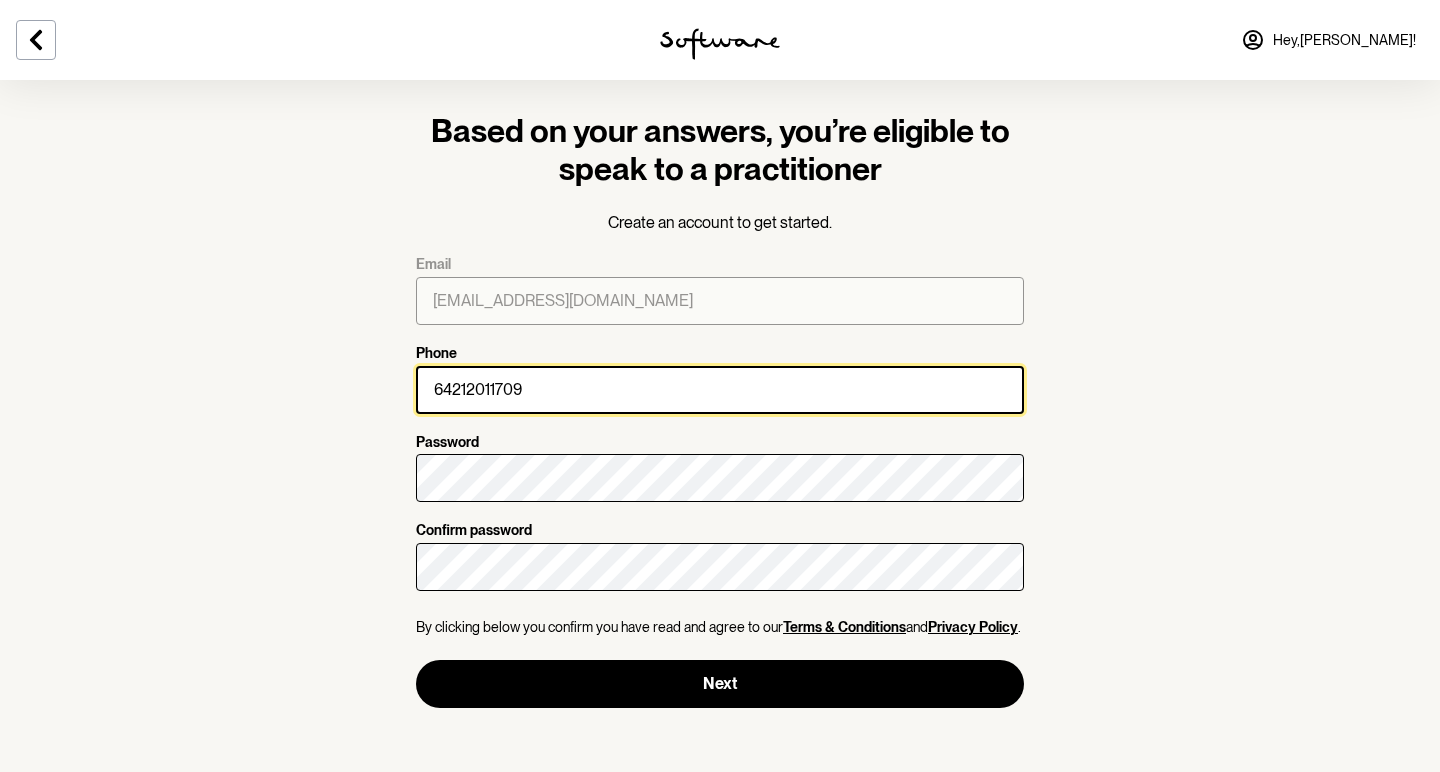 type on "64212011709" 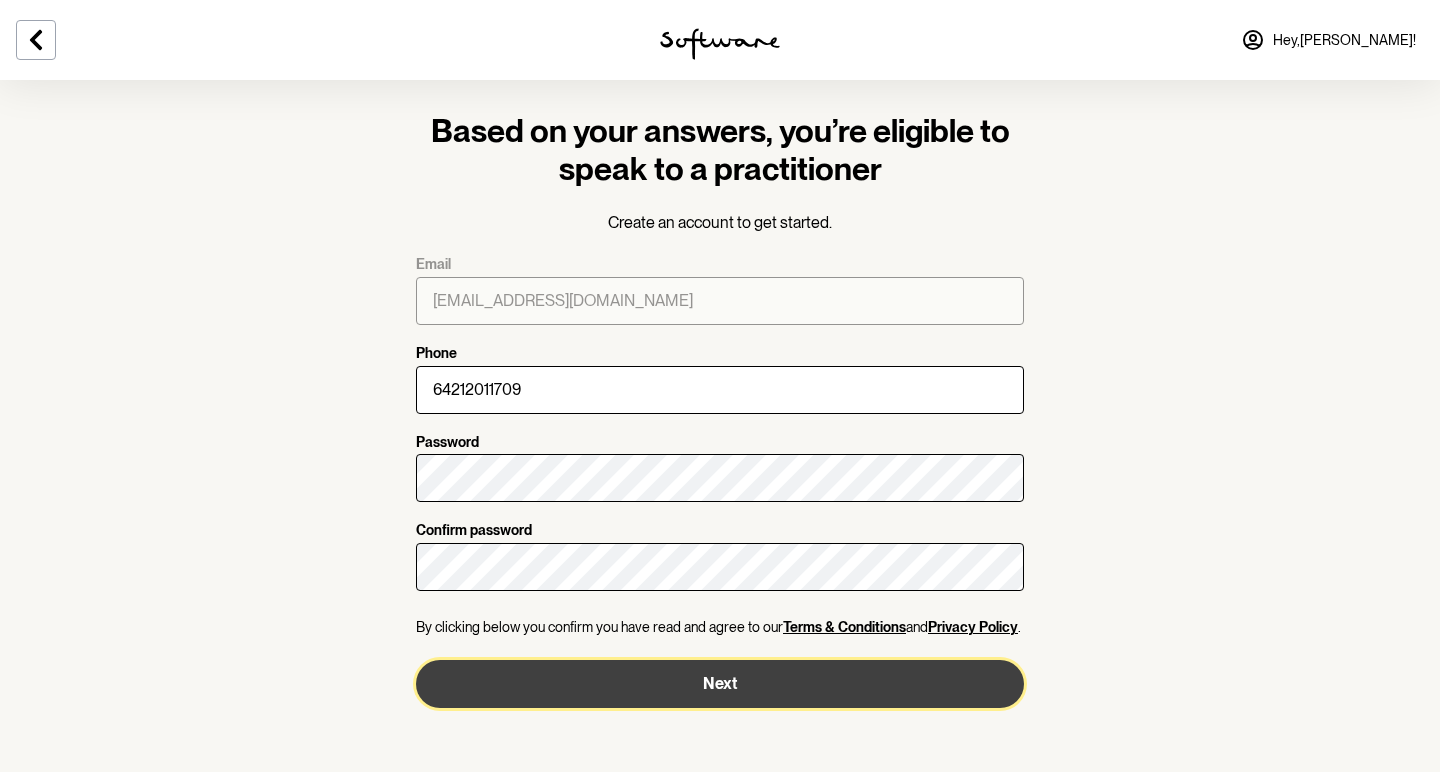 click on "Next" at bounding box center [720, 684] 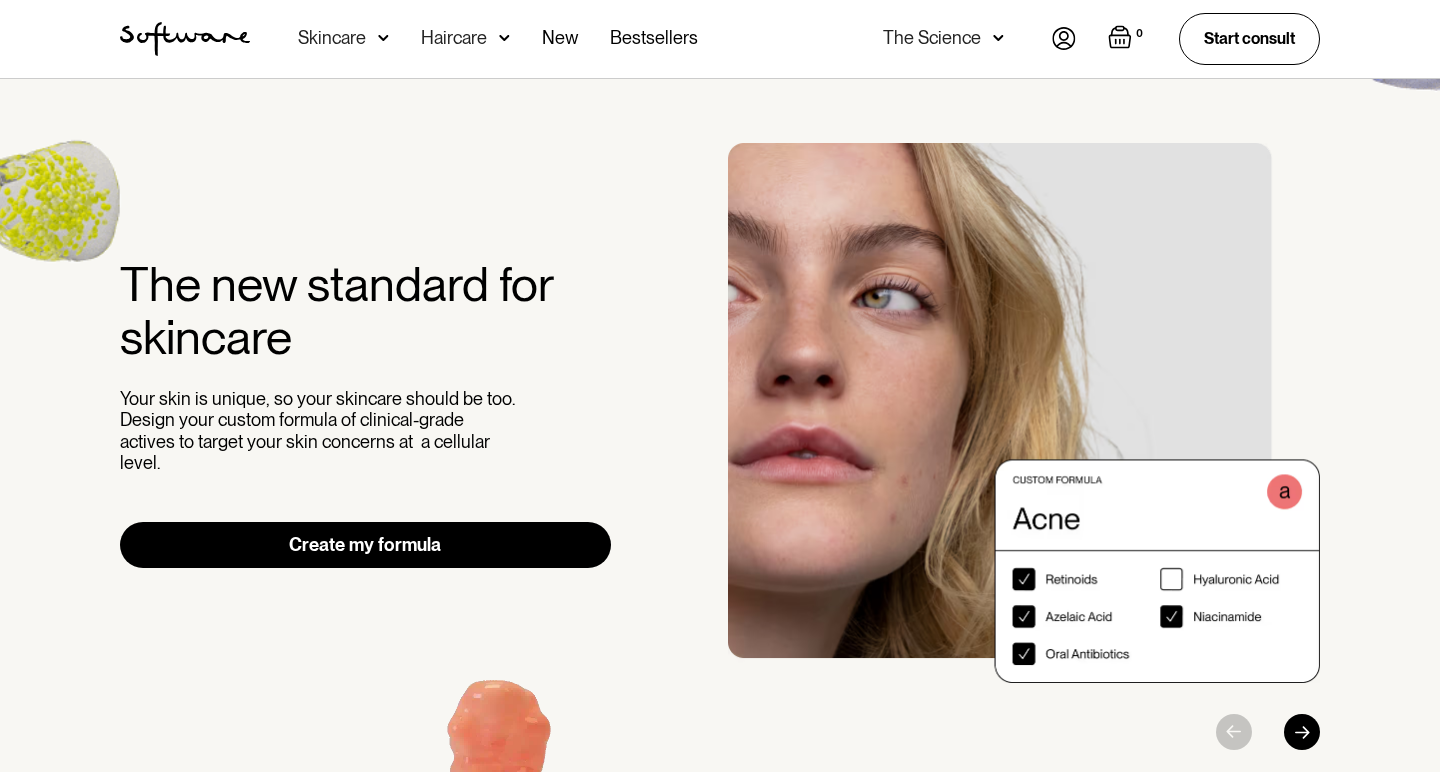 scroll, scrollTop: 0, scrollLeft: 0, axis: both 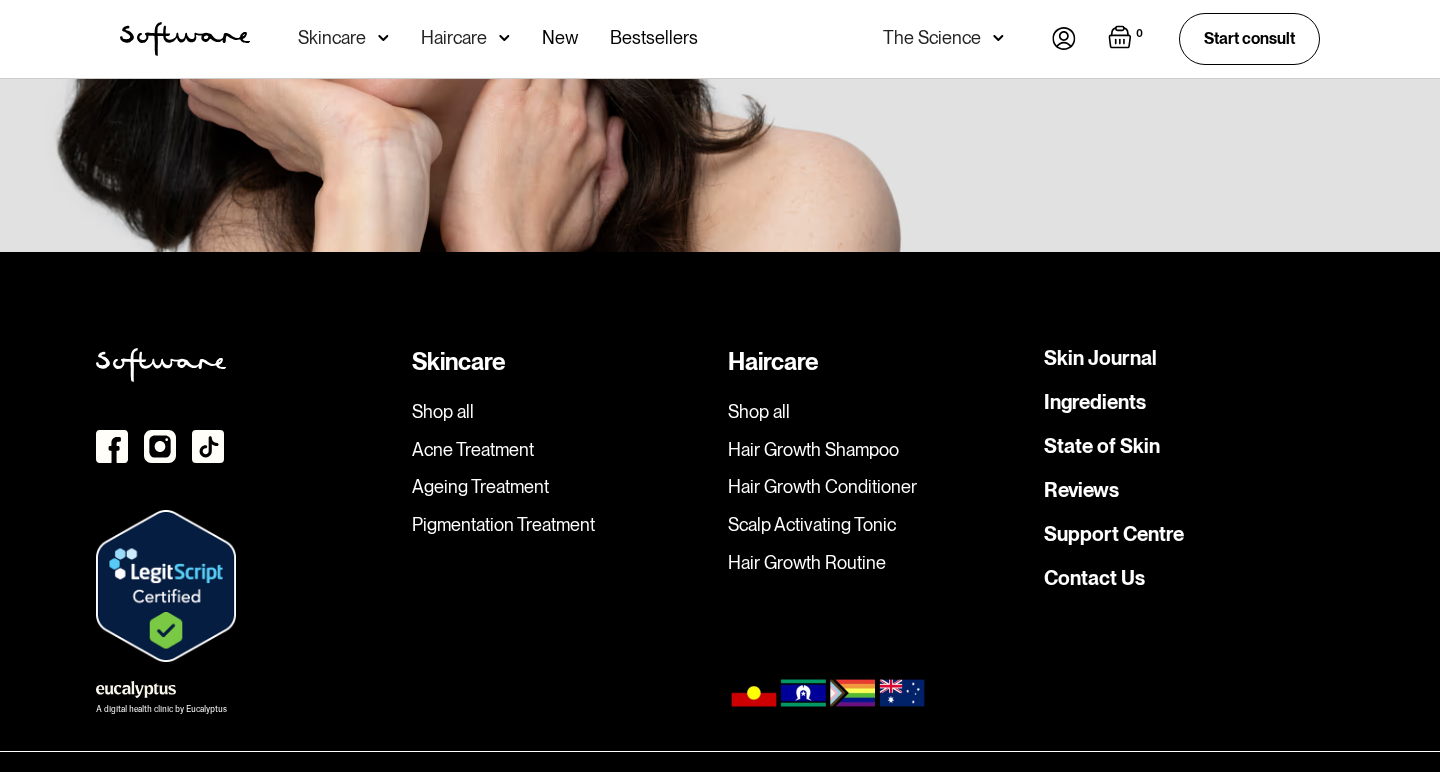 click on "Support Centre" at bounding box center (1114, 534) 